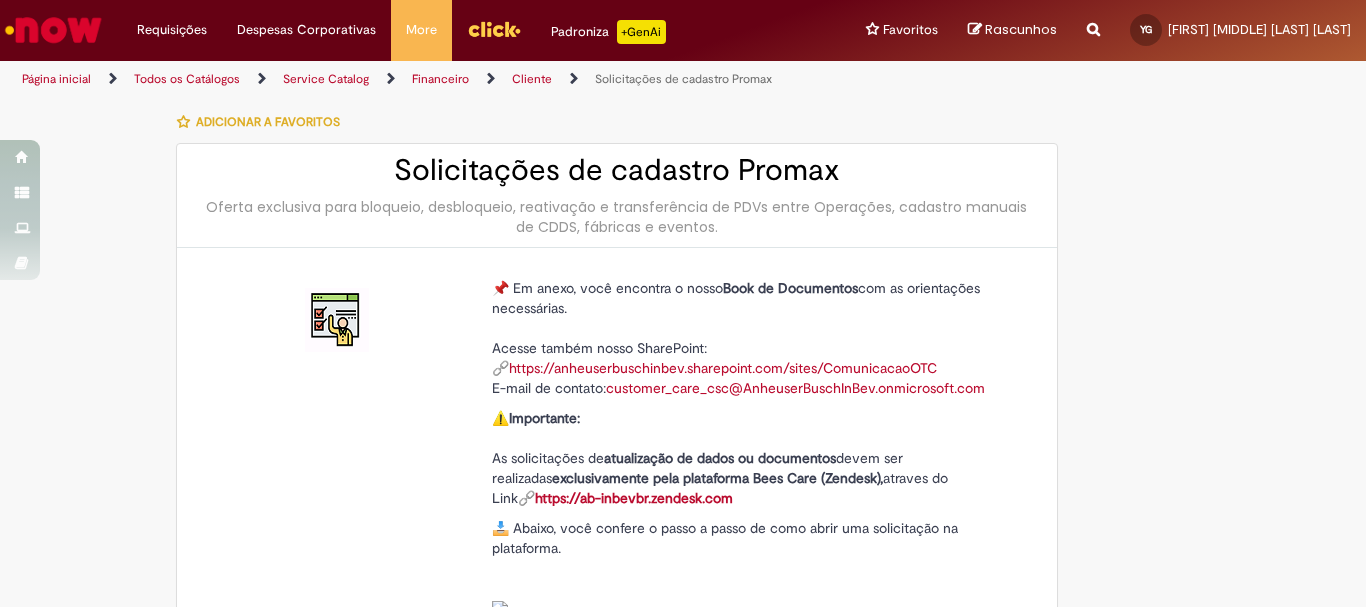 type on "**********" 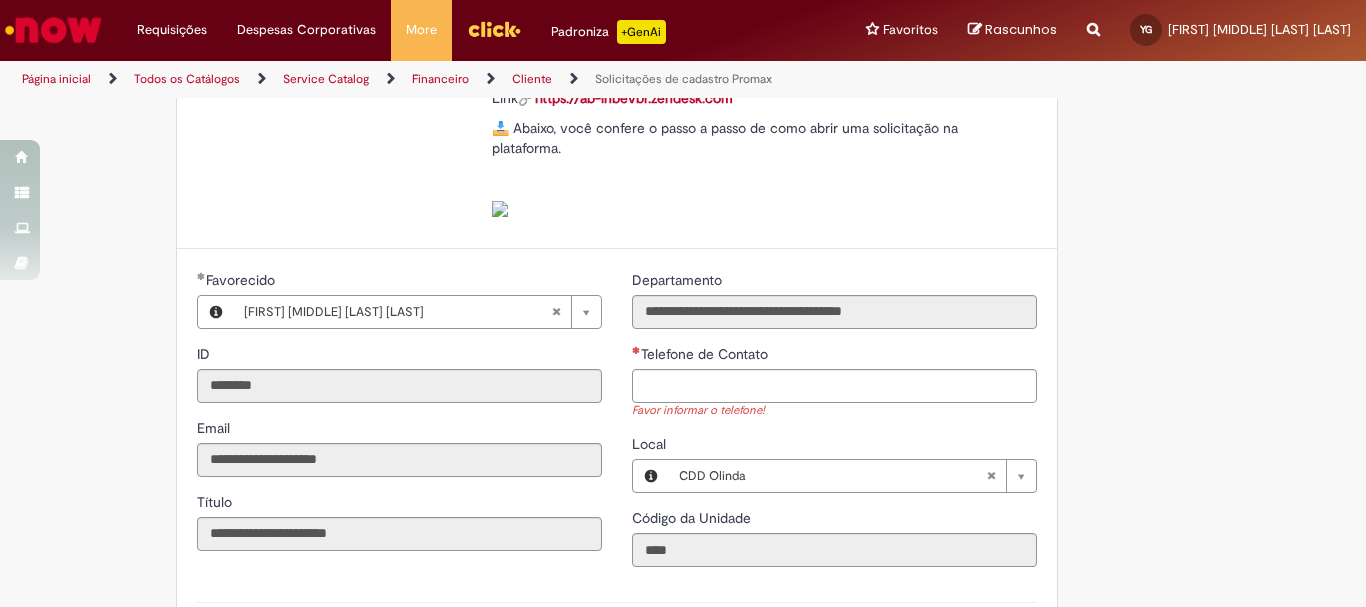 scroll, scrollTop: 500, scrollLeft: 0, axis: vertical 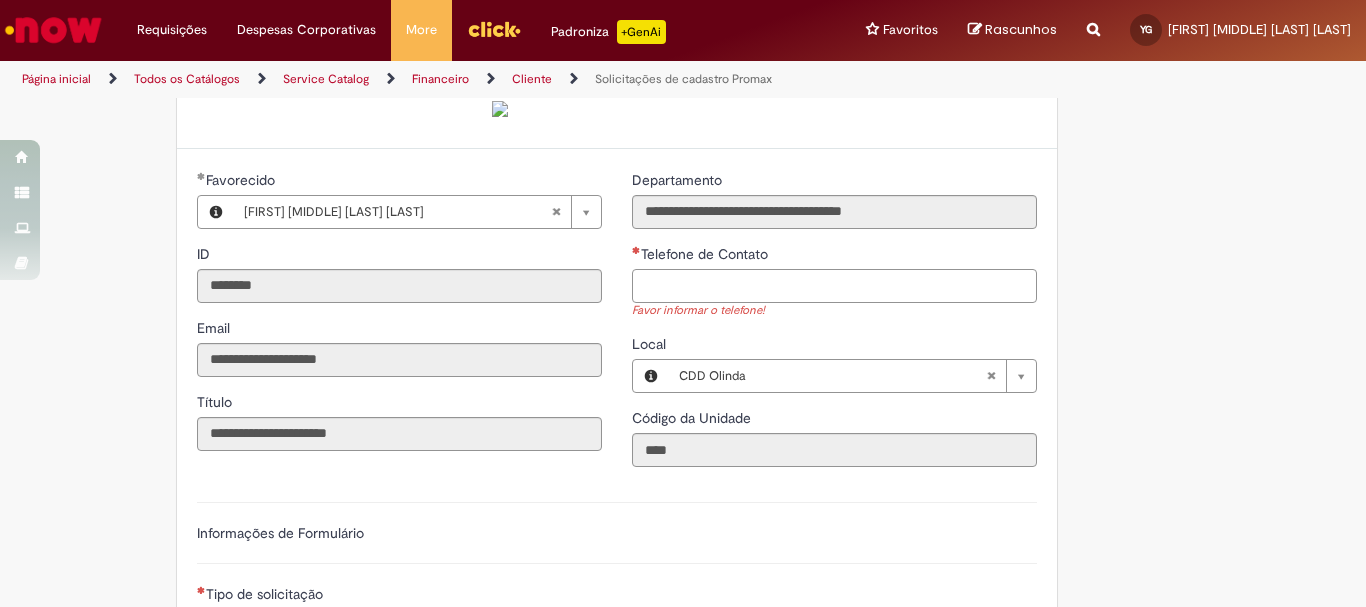 click on "Telefone de Contato" at bounding box center [834, 286] 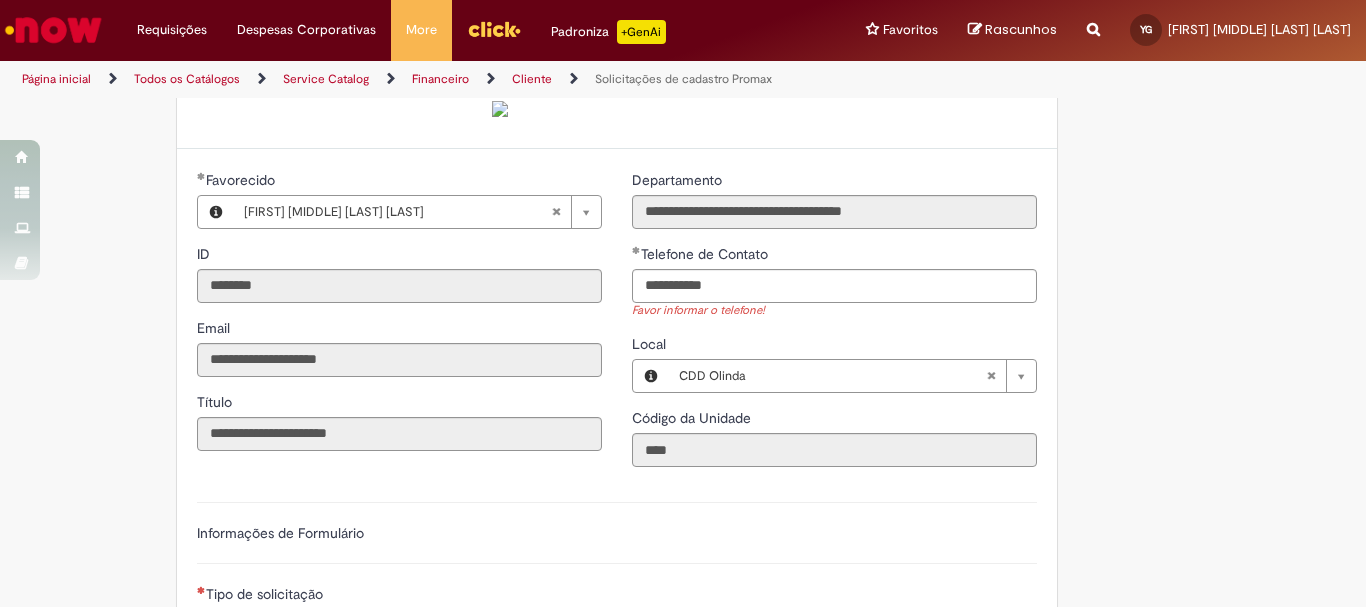 type on "**********" 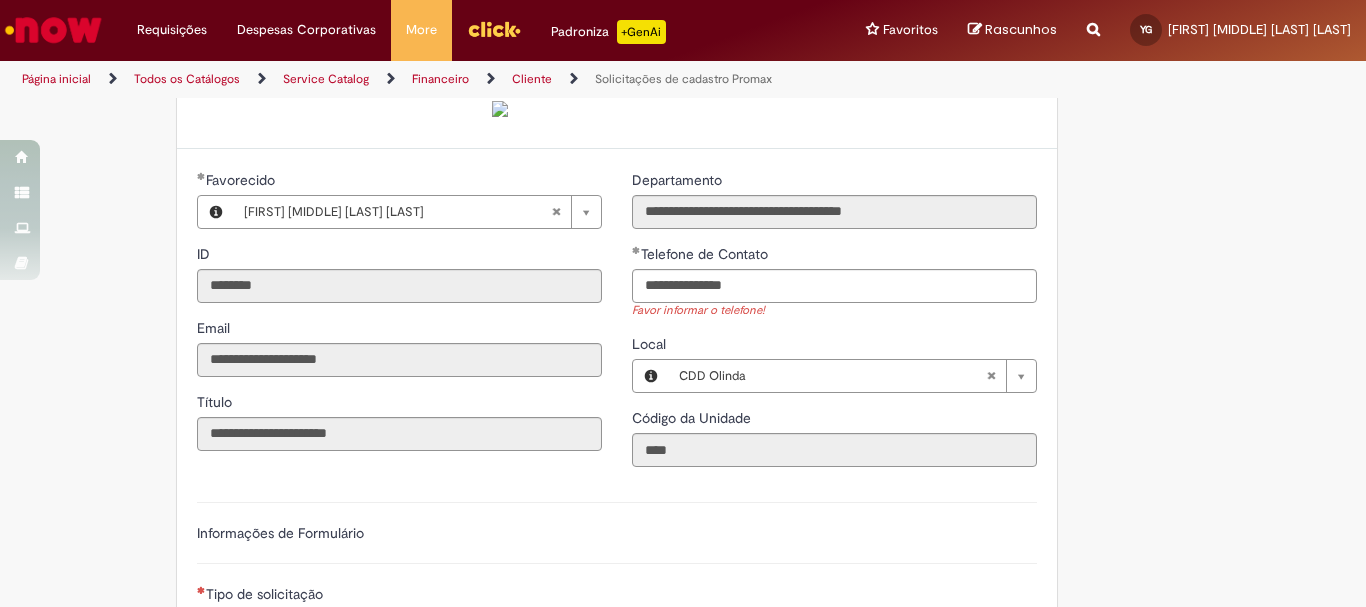click on "**********" at bounding box center [617, 570] 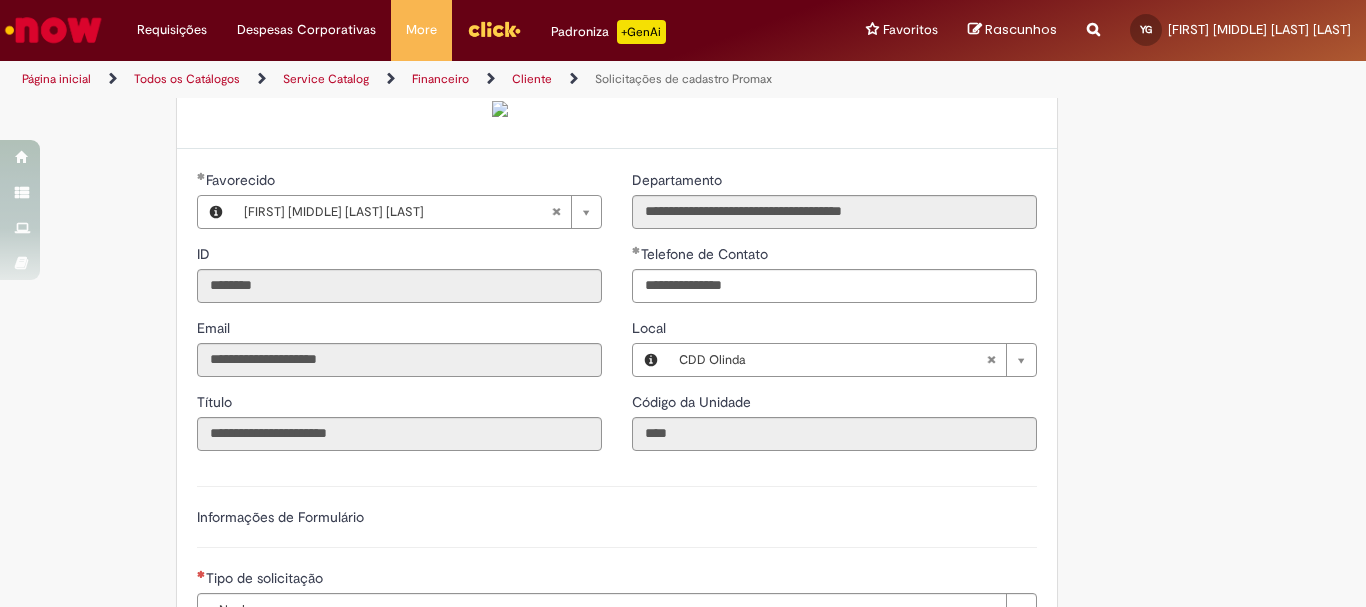 scroll, scrollTop: 700, scrollLeft: 0, axis: vertical 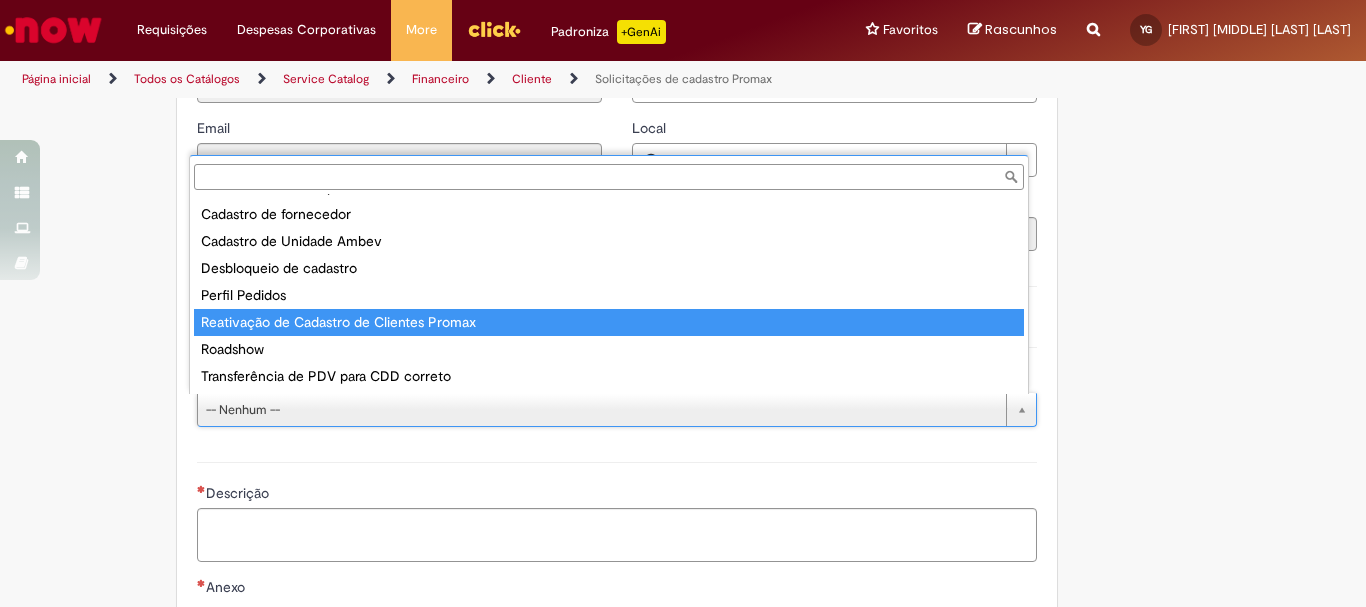 type on "**********" 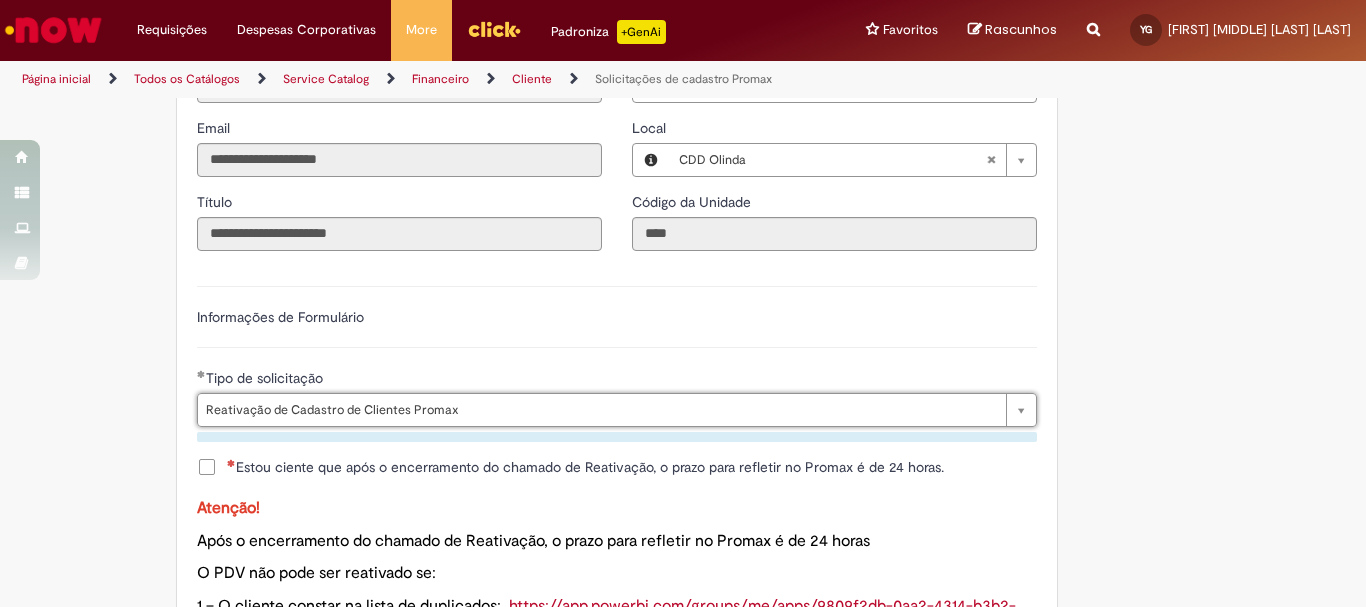 click on "Estou ciente que após o encerramento do chamado de Reativação, o prazo para refletir no Promax é de 24 horas." at bounding box center (585, 467) 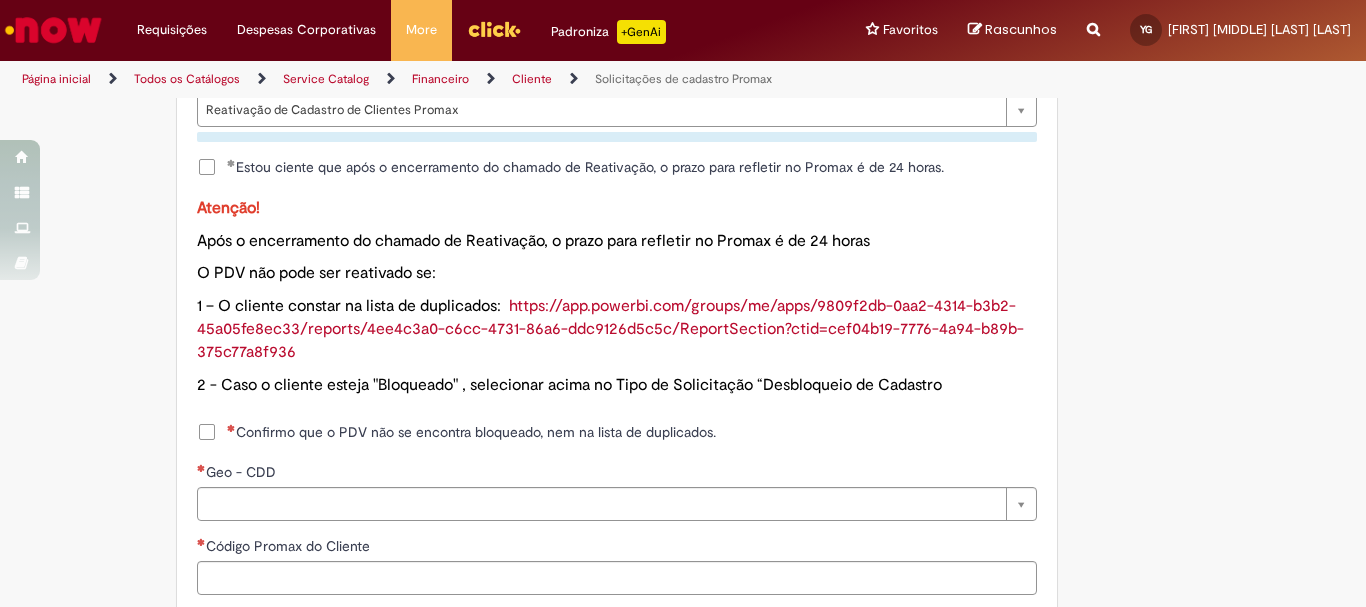 scroll, scrollTop: 1100, scrollLeft: 0, axis: vertical 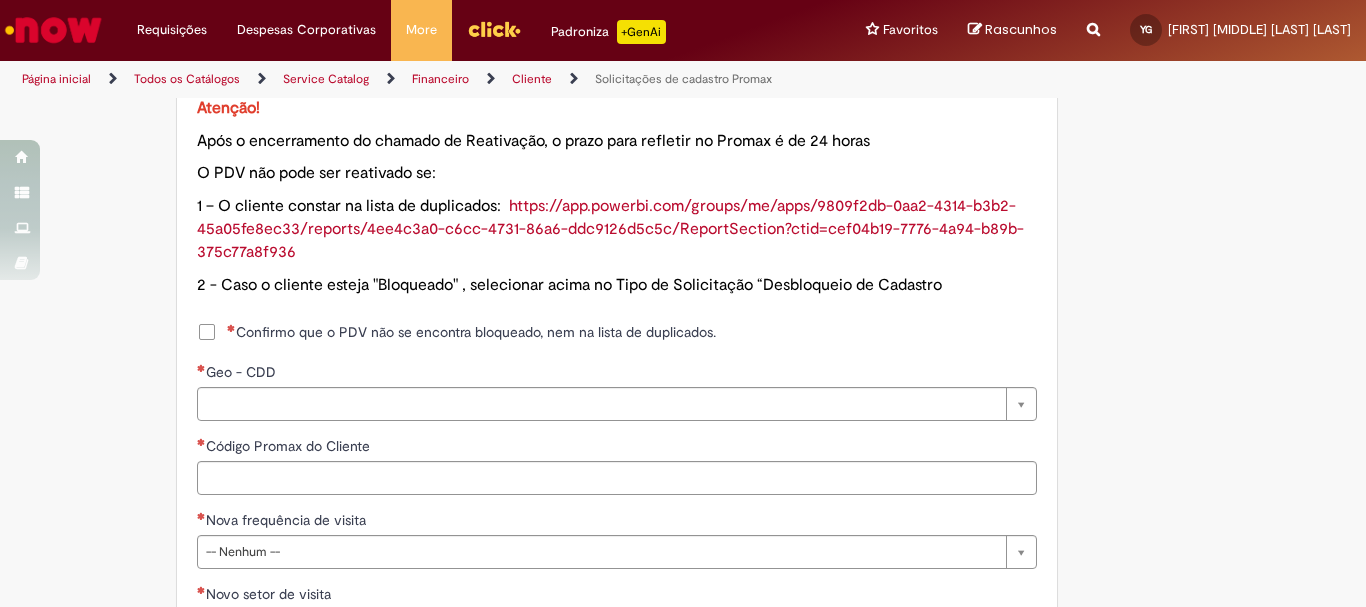 click on "Confirmo que o PDV não se encontra bloqueado, nem na lista de duplicados." at bounding box center (471, 332) 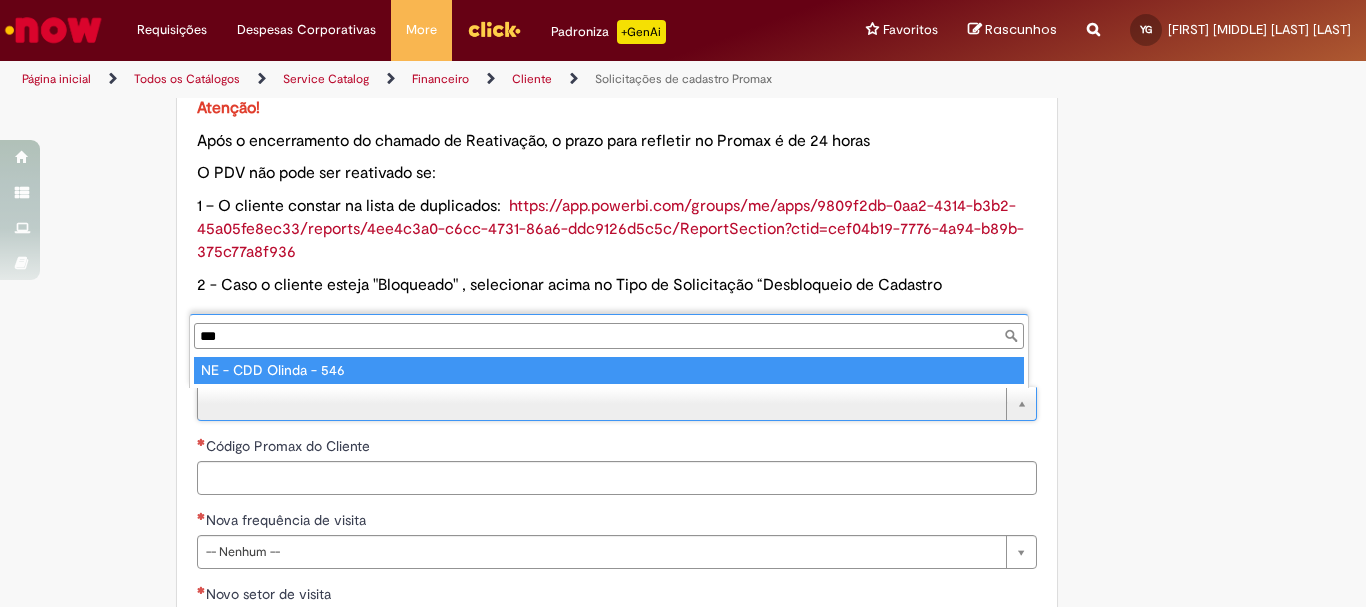 type on "***" 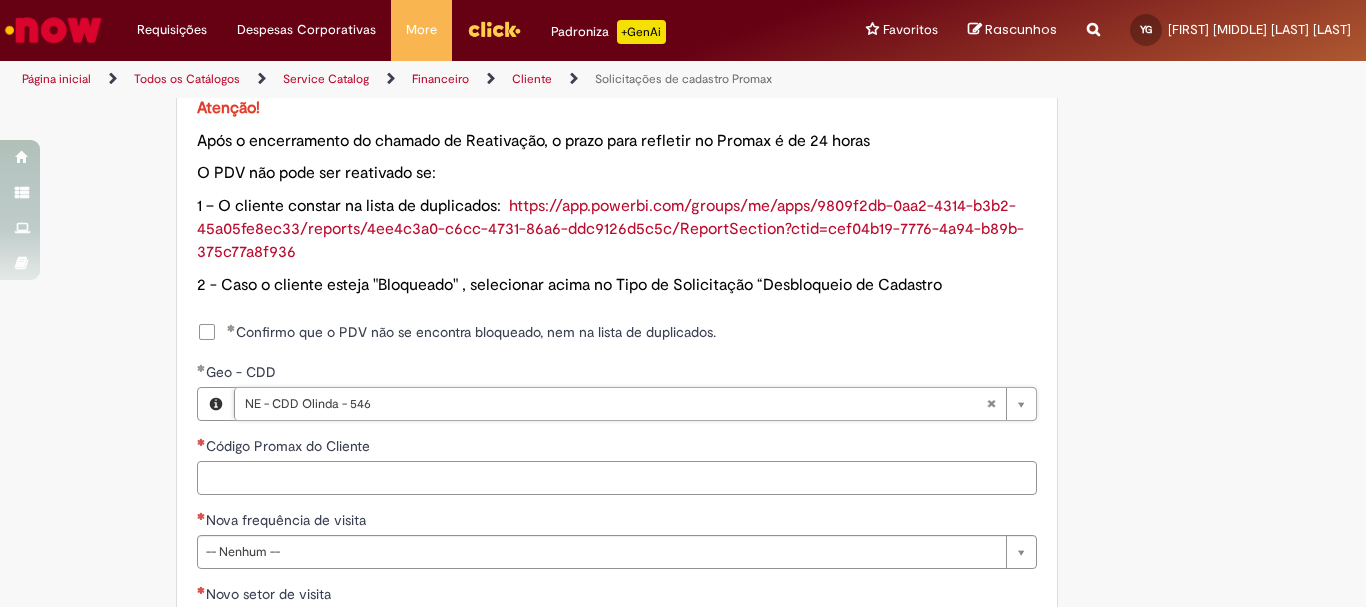 click on "Código Promax do Cliente" at bounding box center (617, 478) 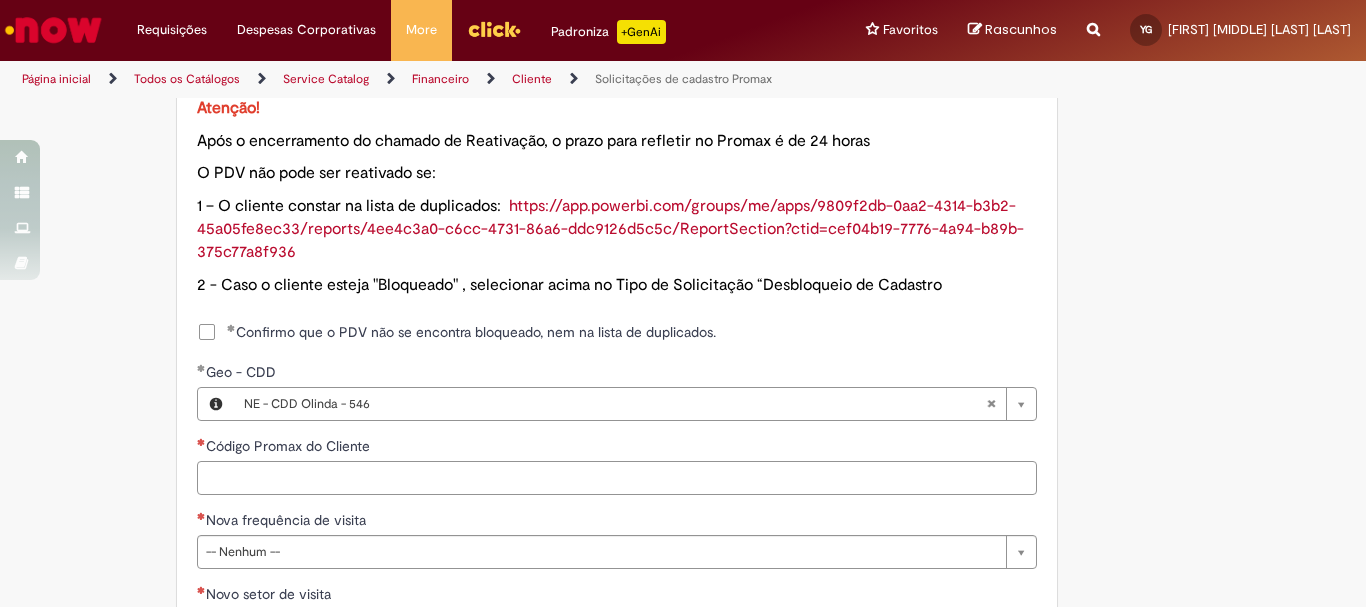 paste on "*****" 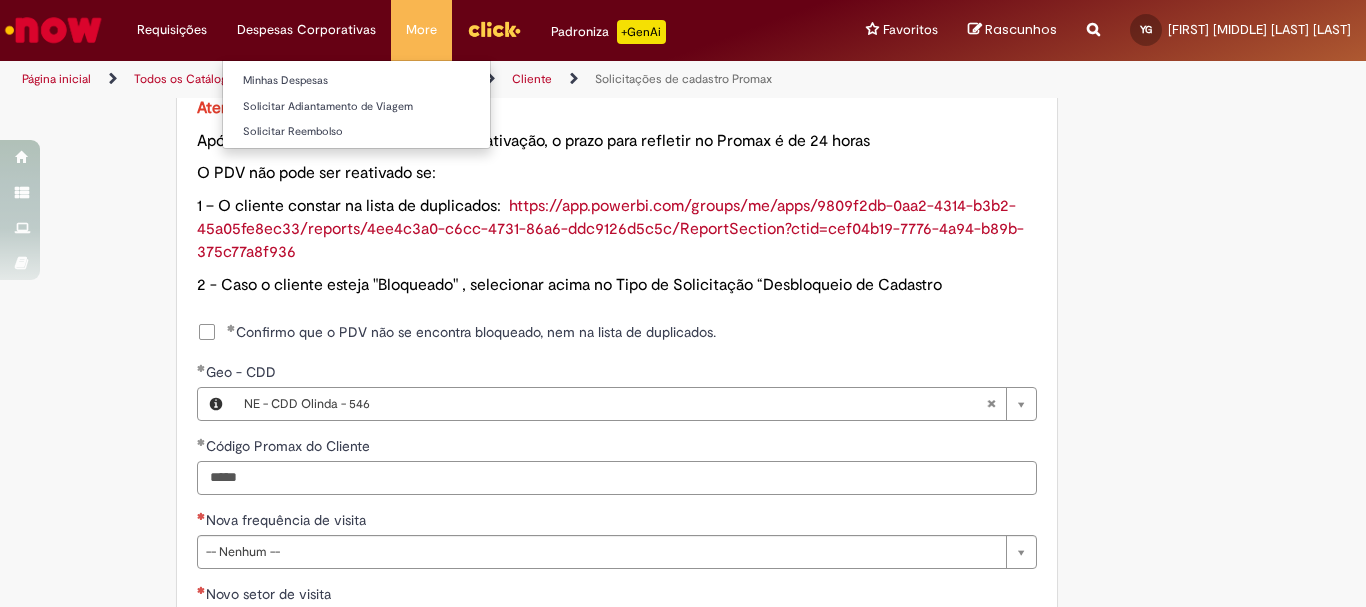 type on "*****" 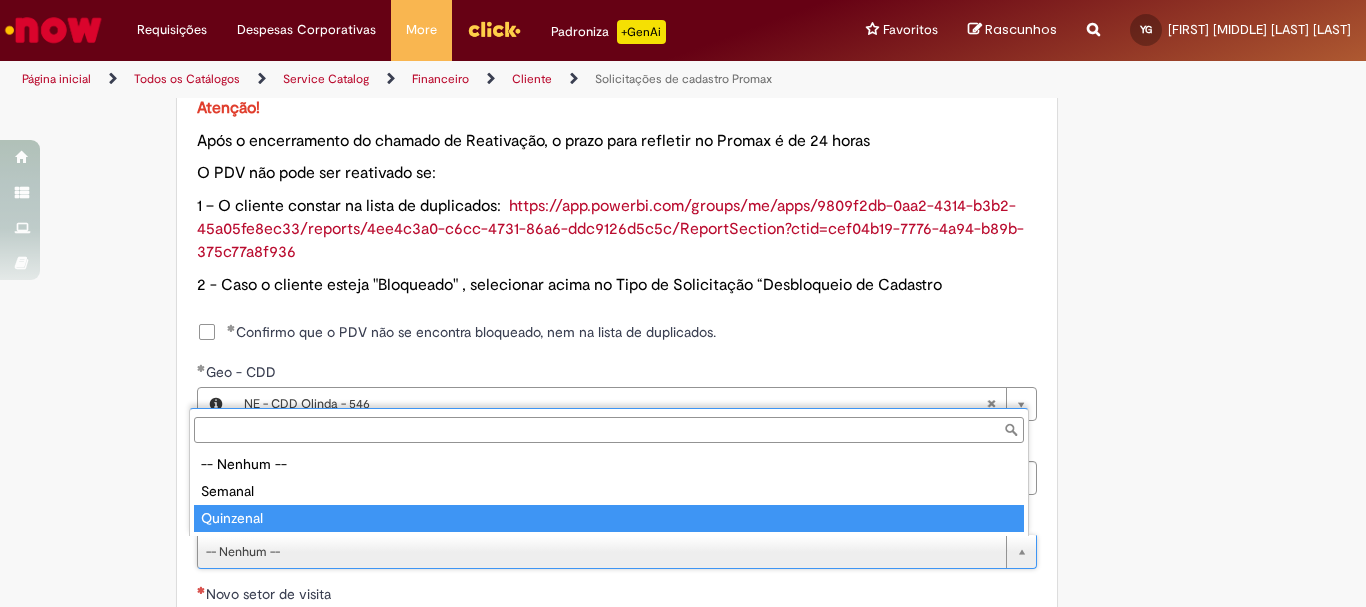 type on "*********" 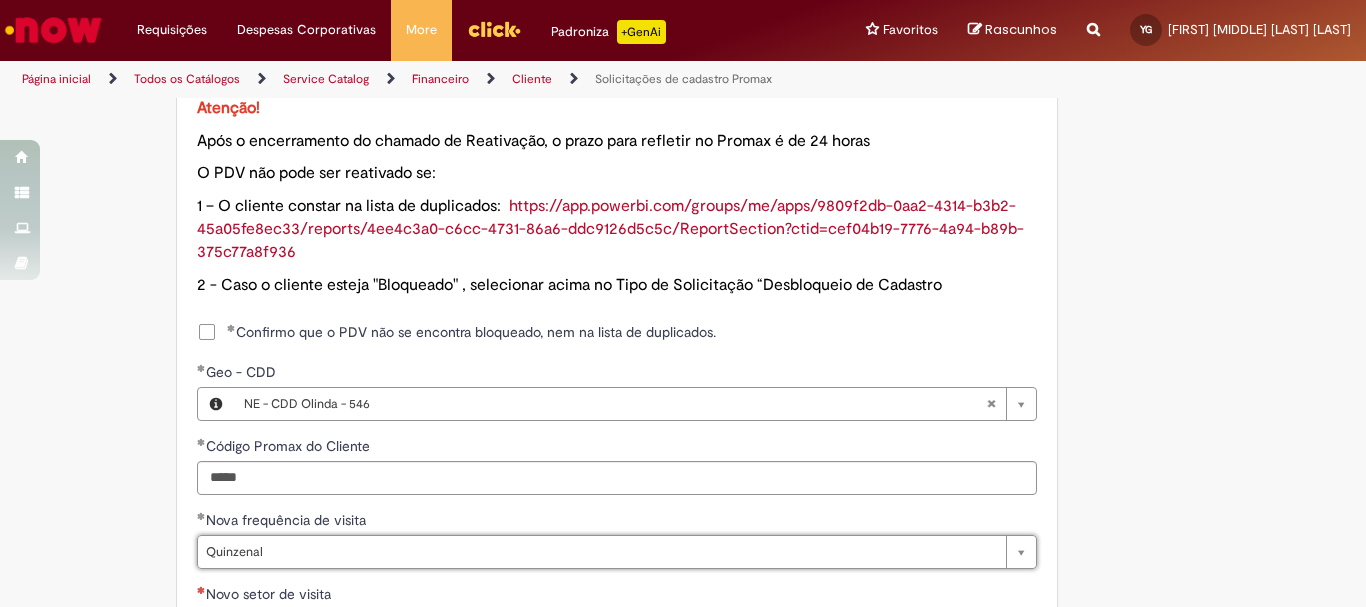scroll, scrollTop: 1300, scrollLeft: 0, axis: vertical 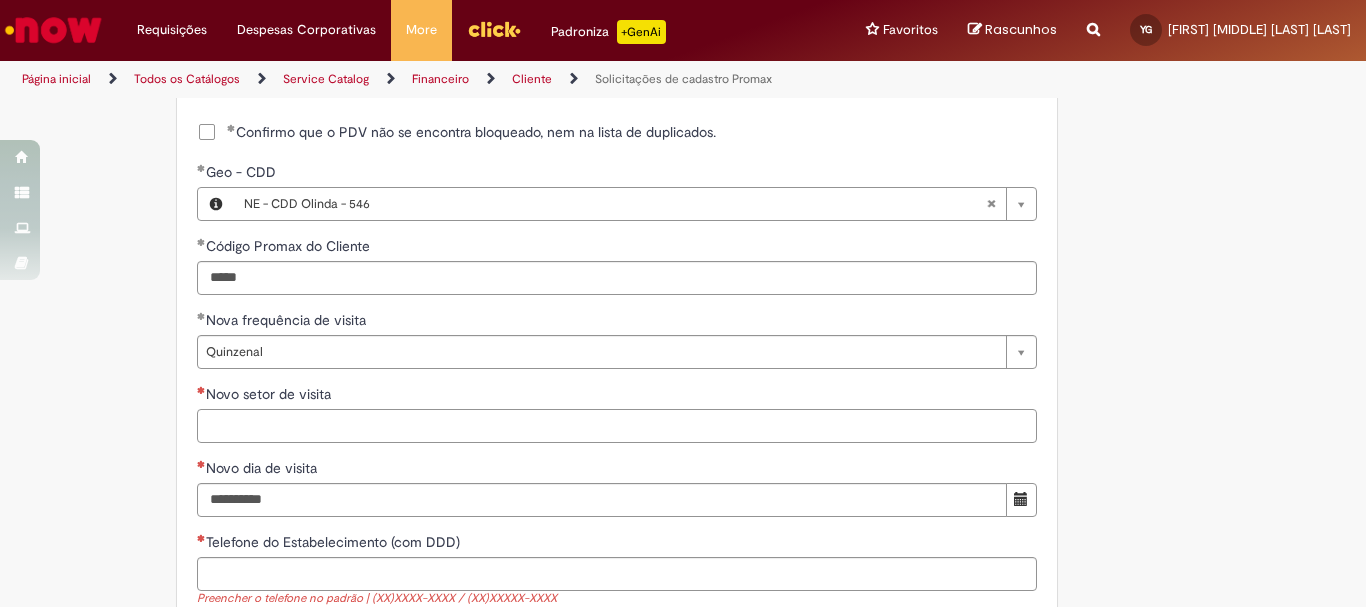 click on "Novo setor de visita" at bounding box center [617, 426] 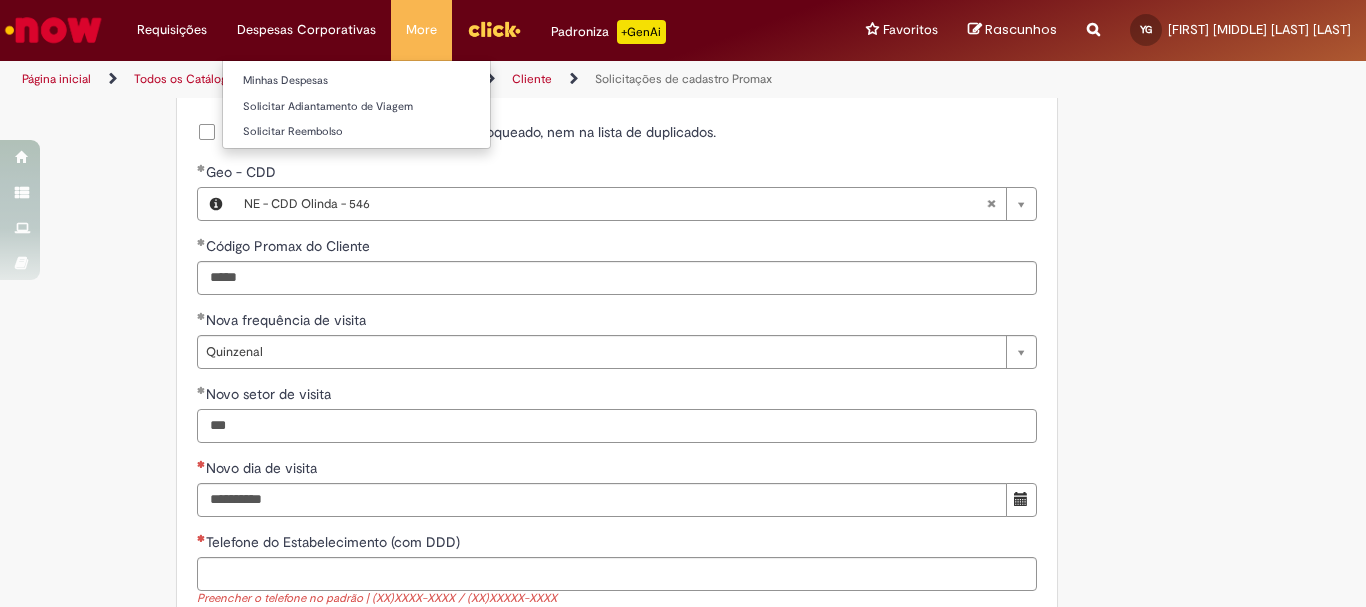 type on "***" 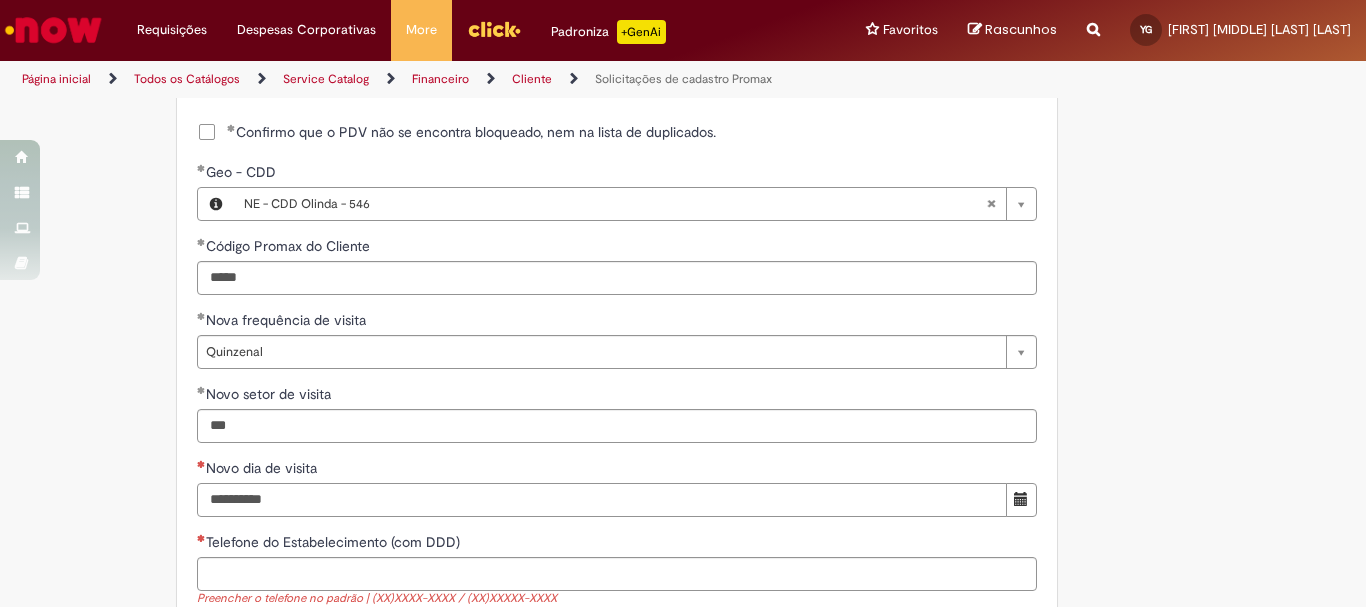 click on "Novo dia de visita" at bounding box center (602, 500) 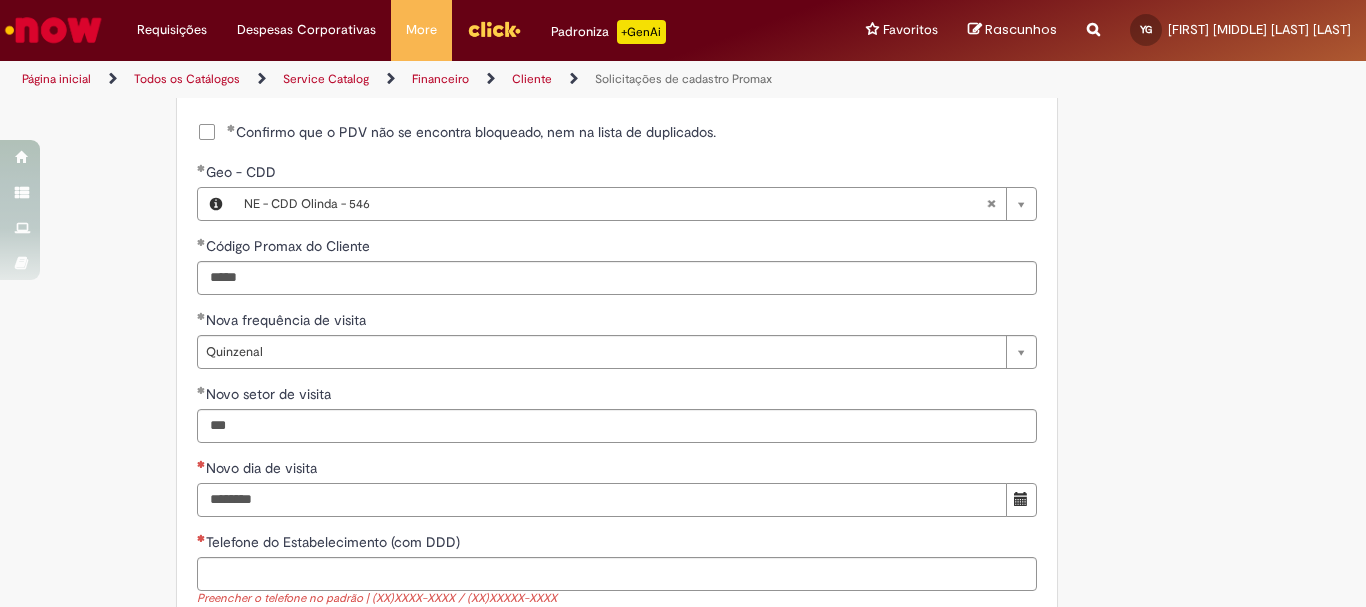 click on "********" at bounding box center (602, 500) 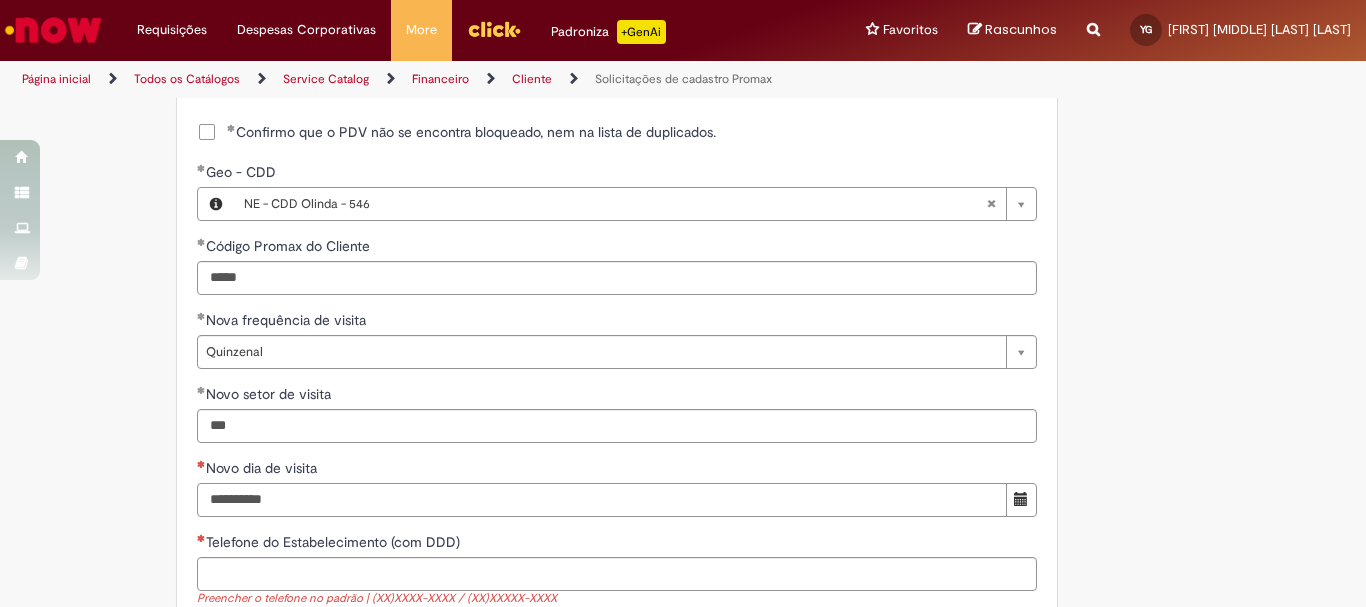 scroll, scrollTop: 1400, scrollLeft: 0, axis: vertical 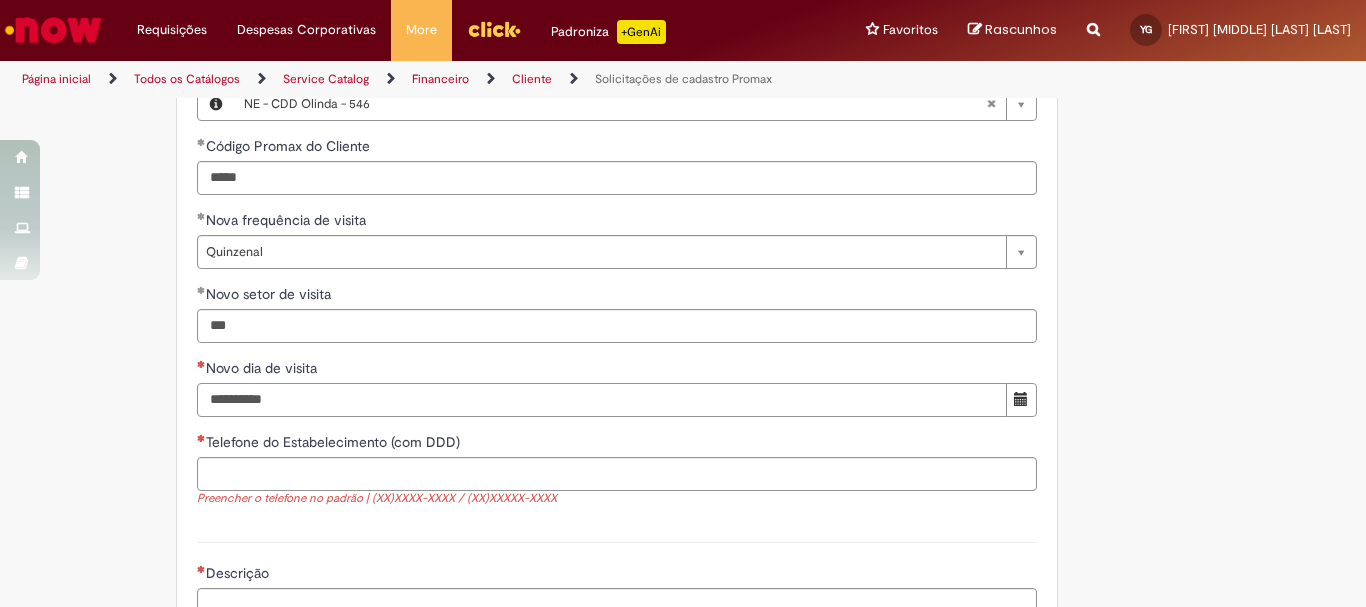type on "**********" 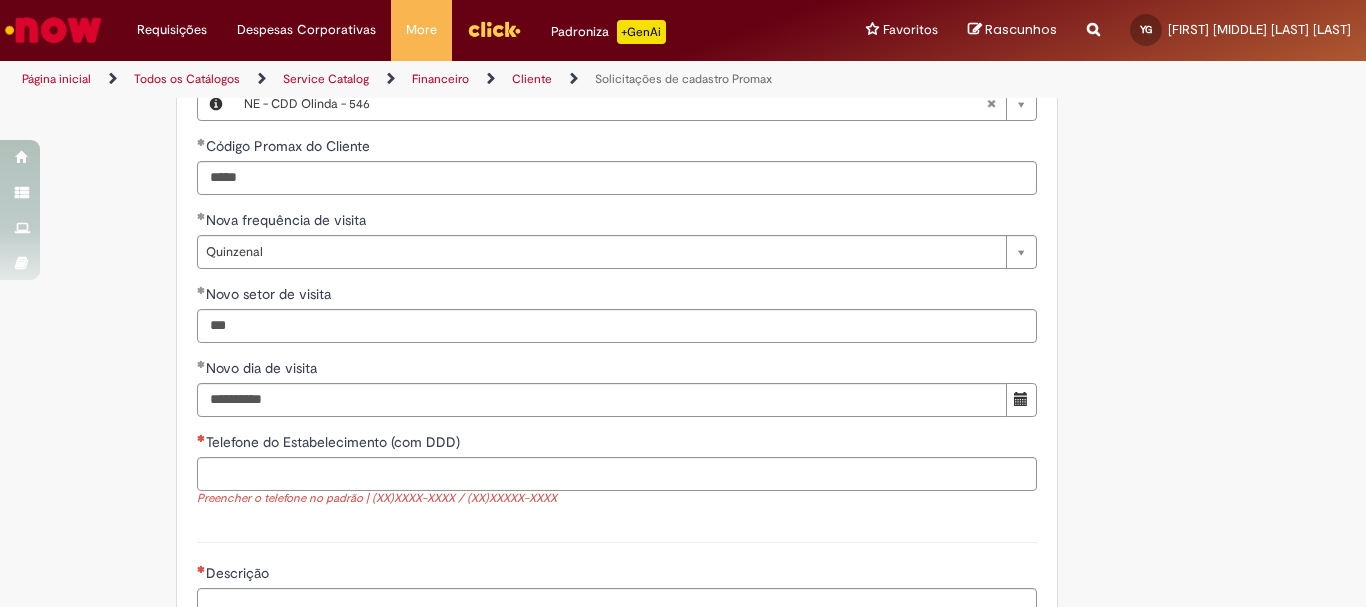 click on "Descrição" at bounding box center (617, 589) 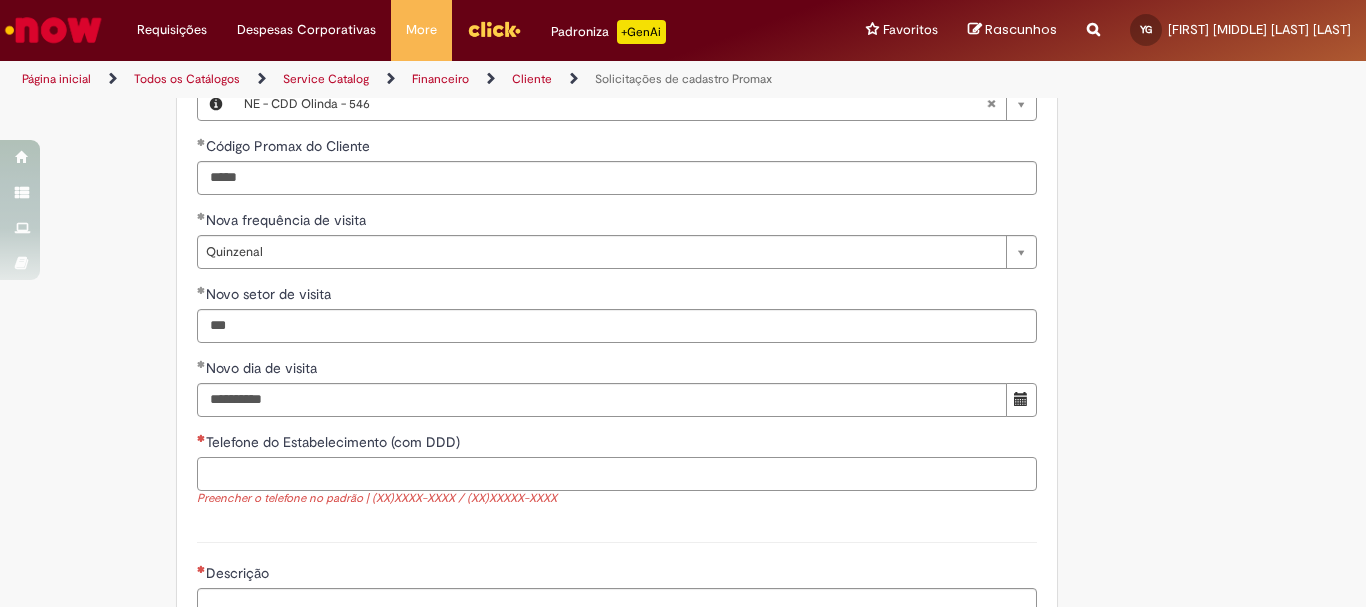 click on "Telefone do Estabelecimento (com DDD)" at bounding box center (617, 474) 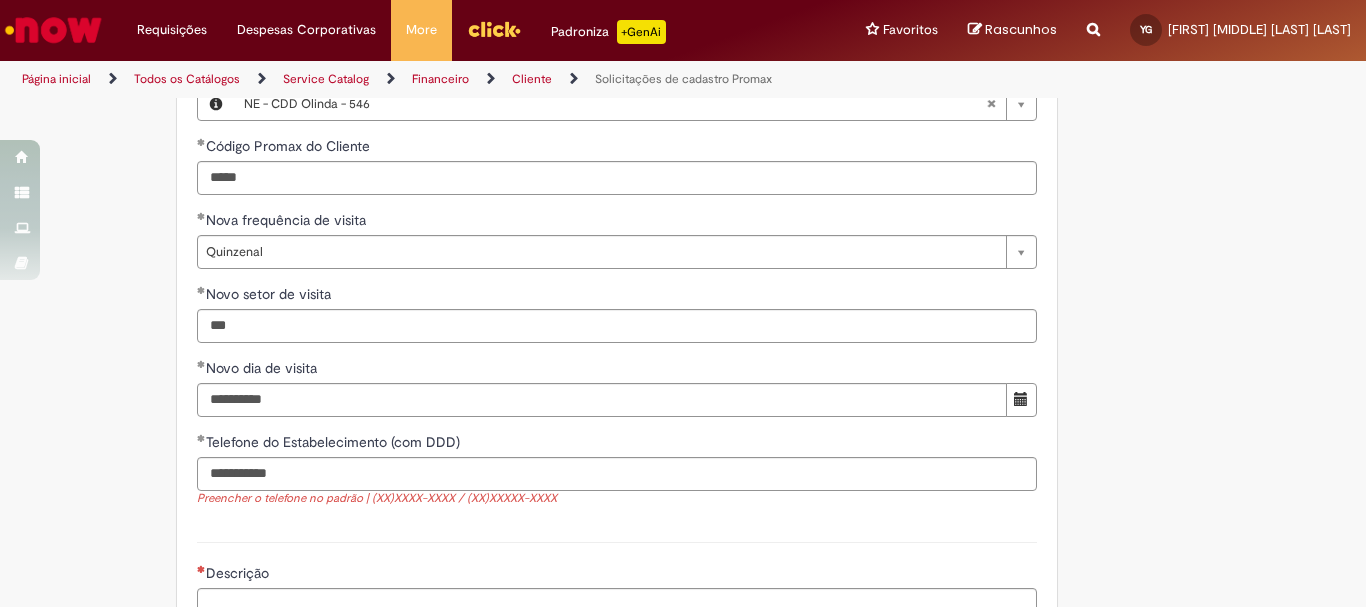 type on "**********" 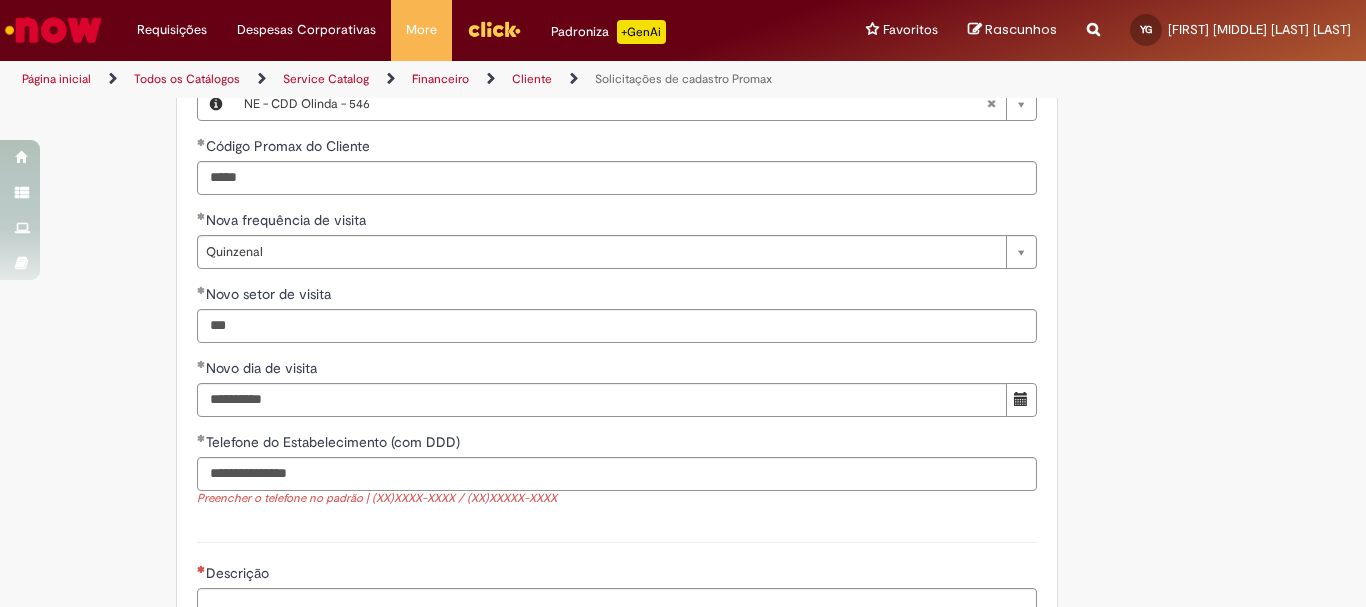 click on "Descrição" at bounding box center [617, 589] 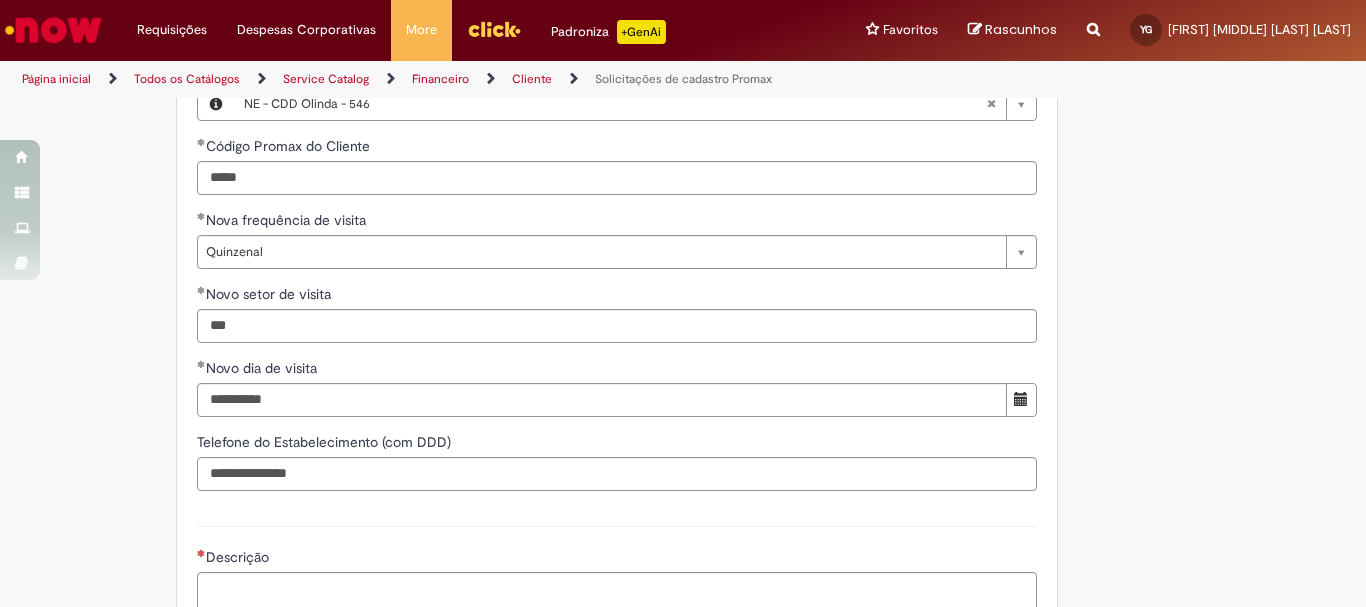 scroll, scrollTop: 1600, scrollLeft: 0, axis: vertical 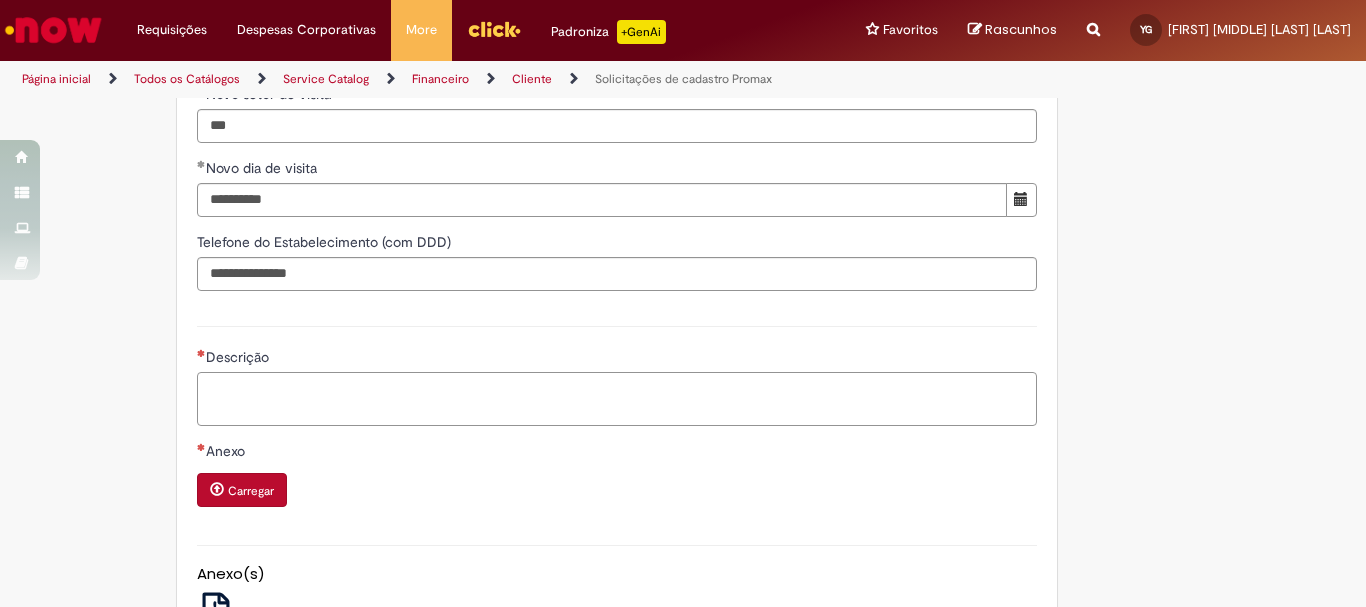 click on "Descrição" at bounding box center (617, 399) 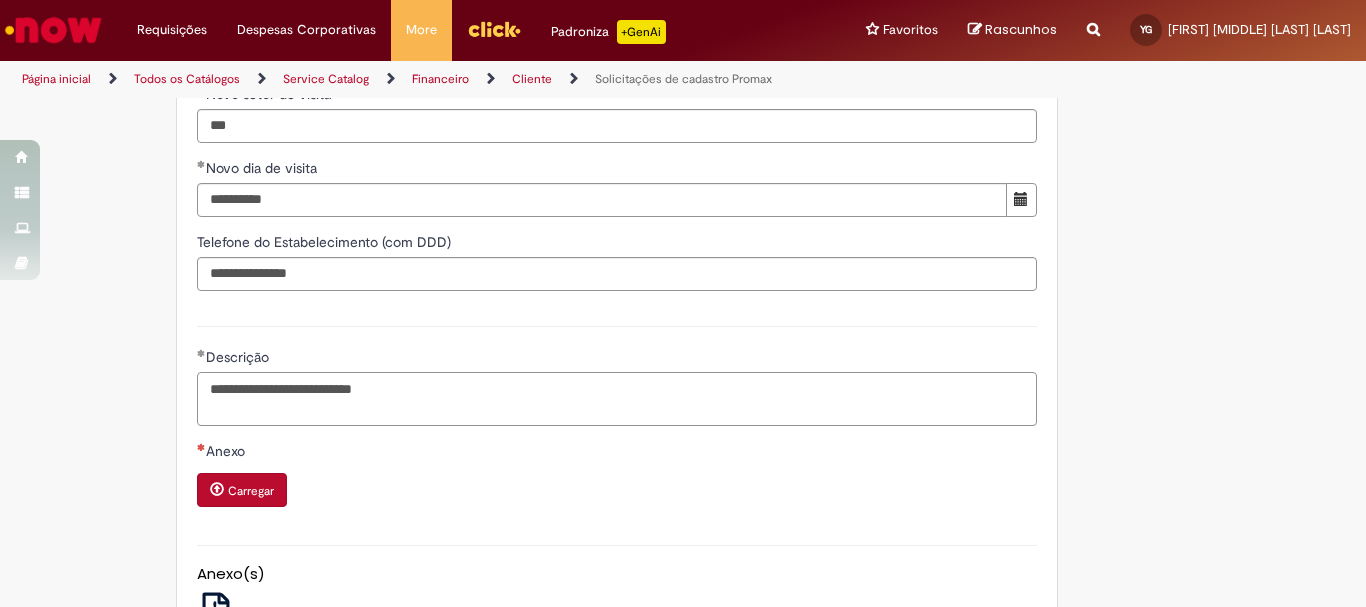 type on "**********" 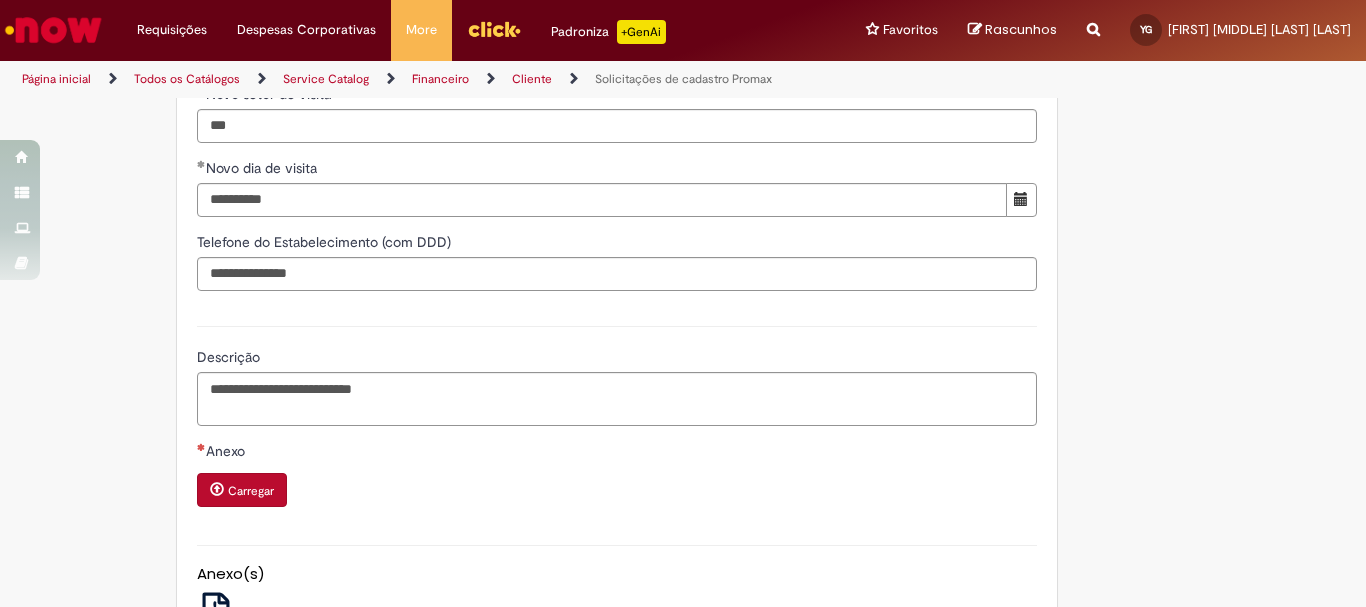click on "Carregar" at bounding box center (251, 491) 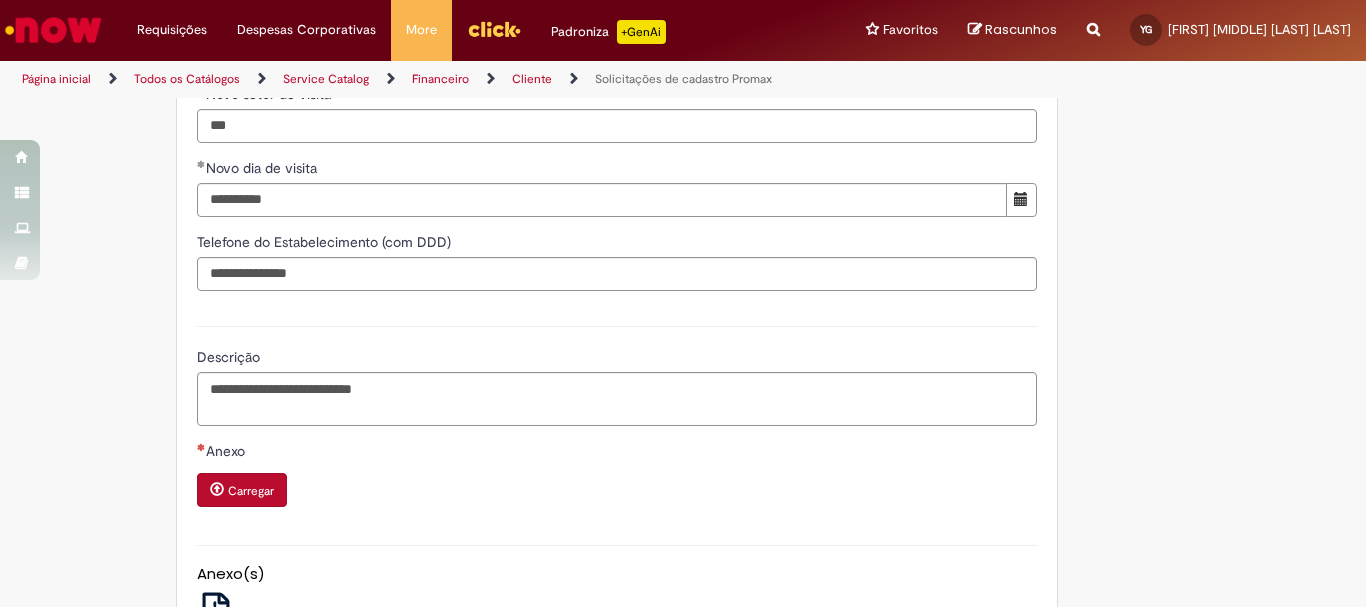 click on "Carregar" at bounding box center (251, 491) 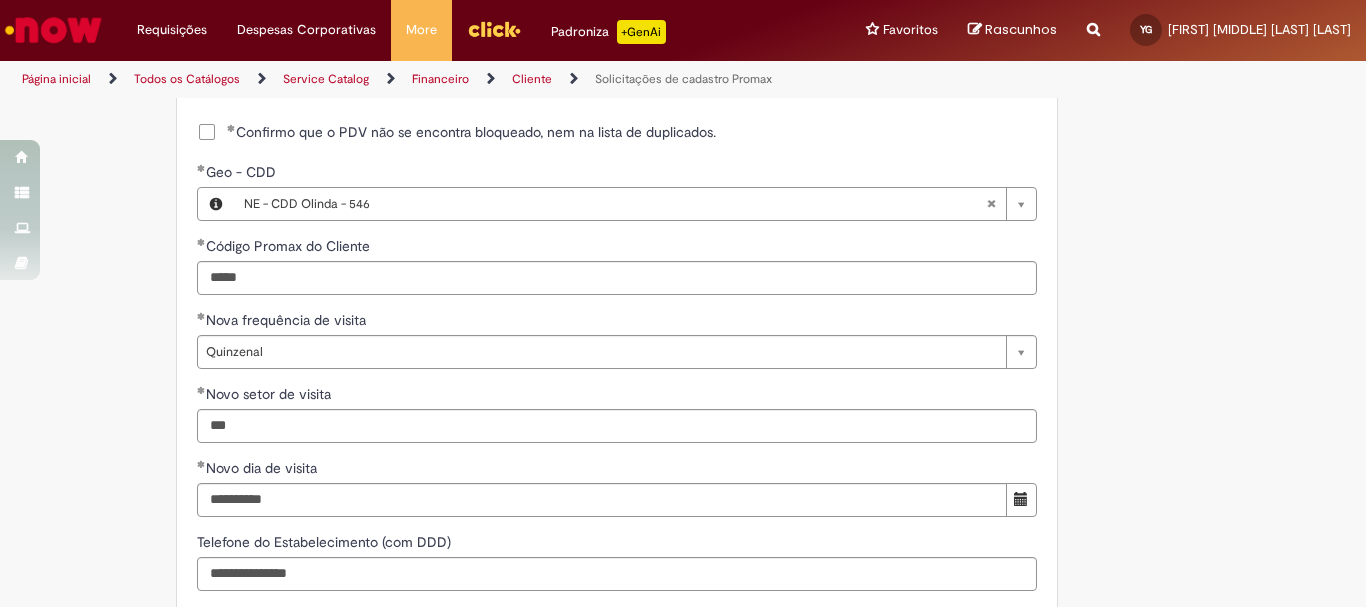 scroll, scrollTop: 1400, scrollLeft: 0, axis: vertical 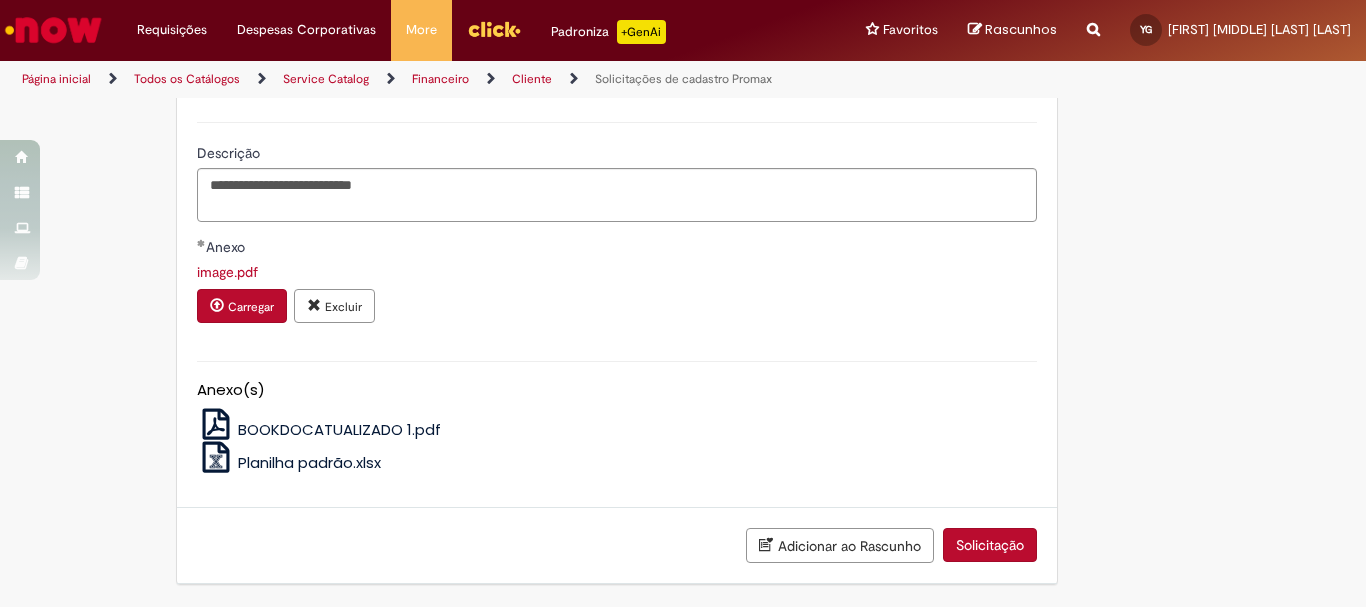 click on "Solicitação" at bounding box center [990, 545] 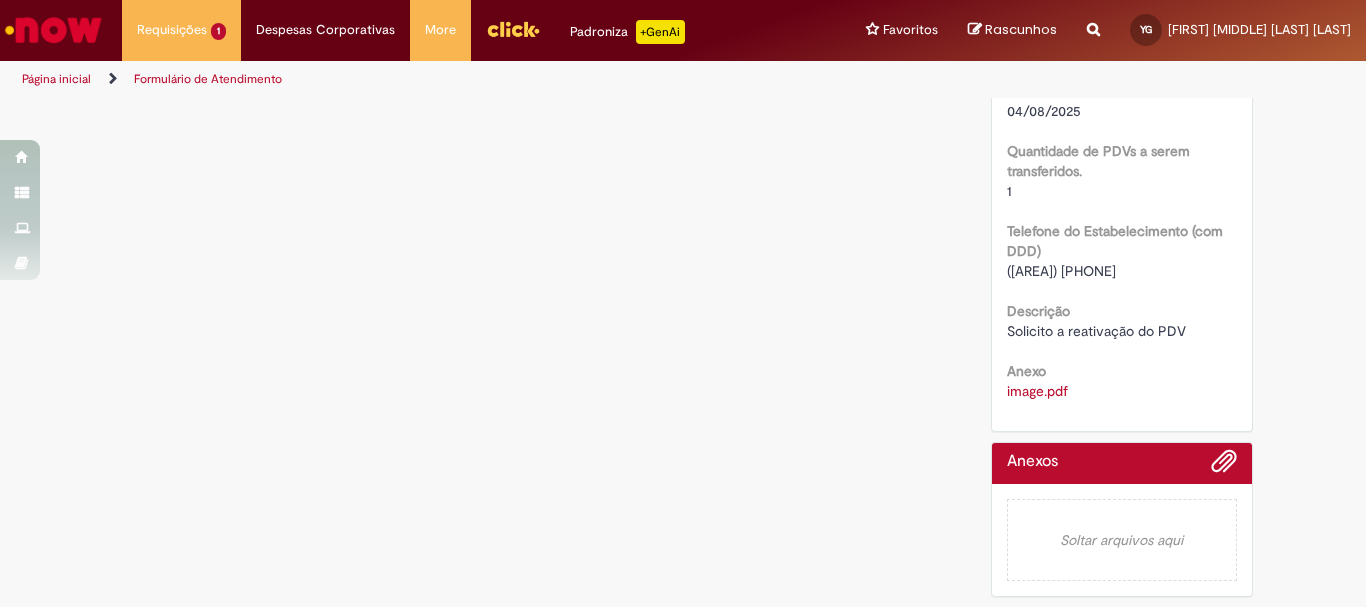 scroll, scrollTop: 0, scrollLeft: 0, axis: both 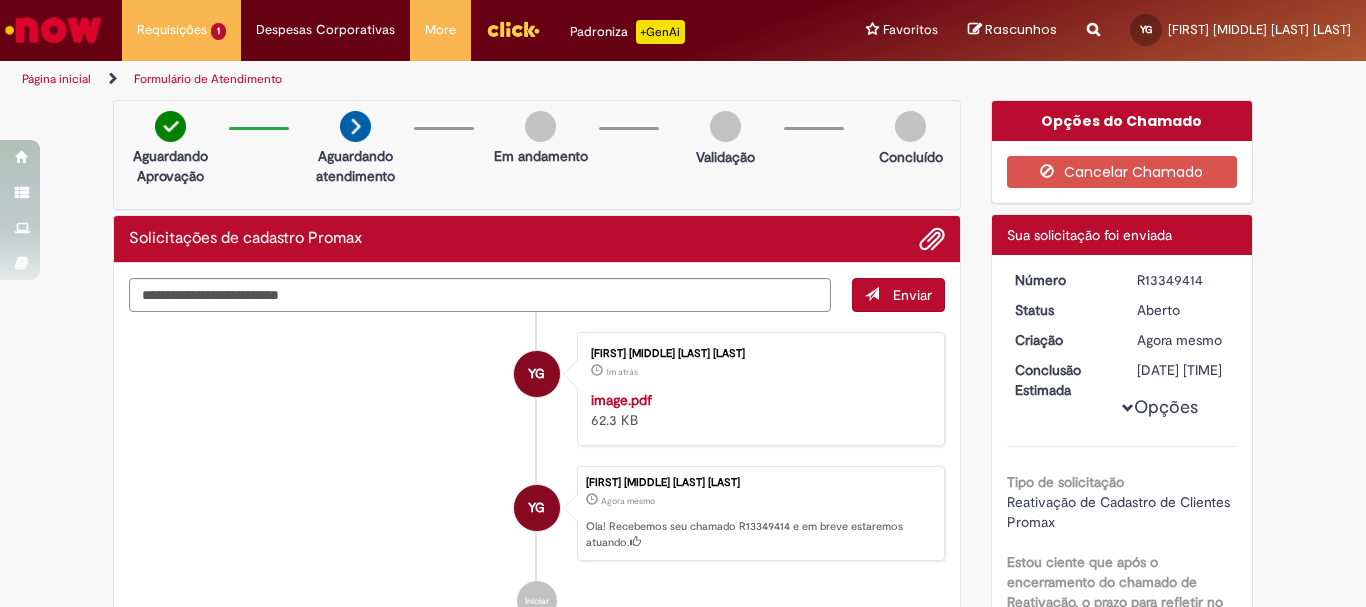drag, startPoint x: 1132, startPoint y: 280, endPoint x: 1205, endPoint y: 280, distance: 73 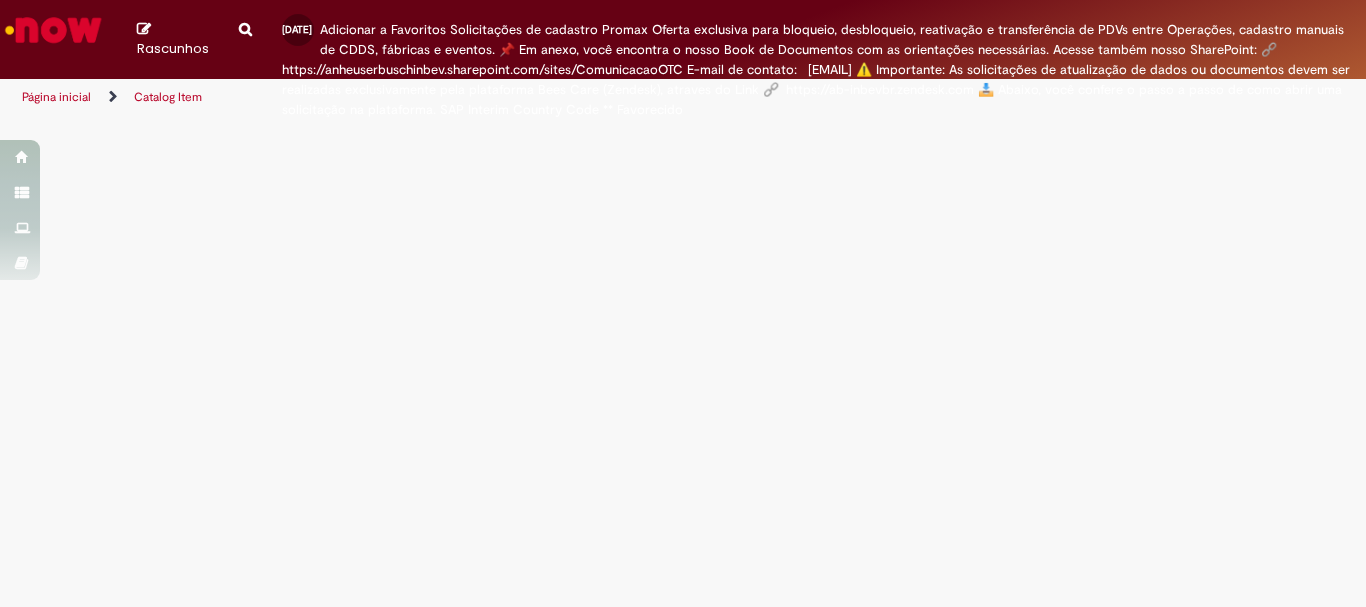 scroll, scrollTop: 0, scrollLeft: 0, axis: both 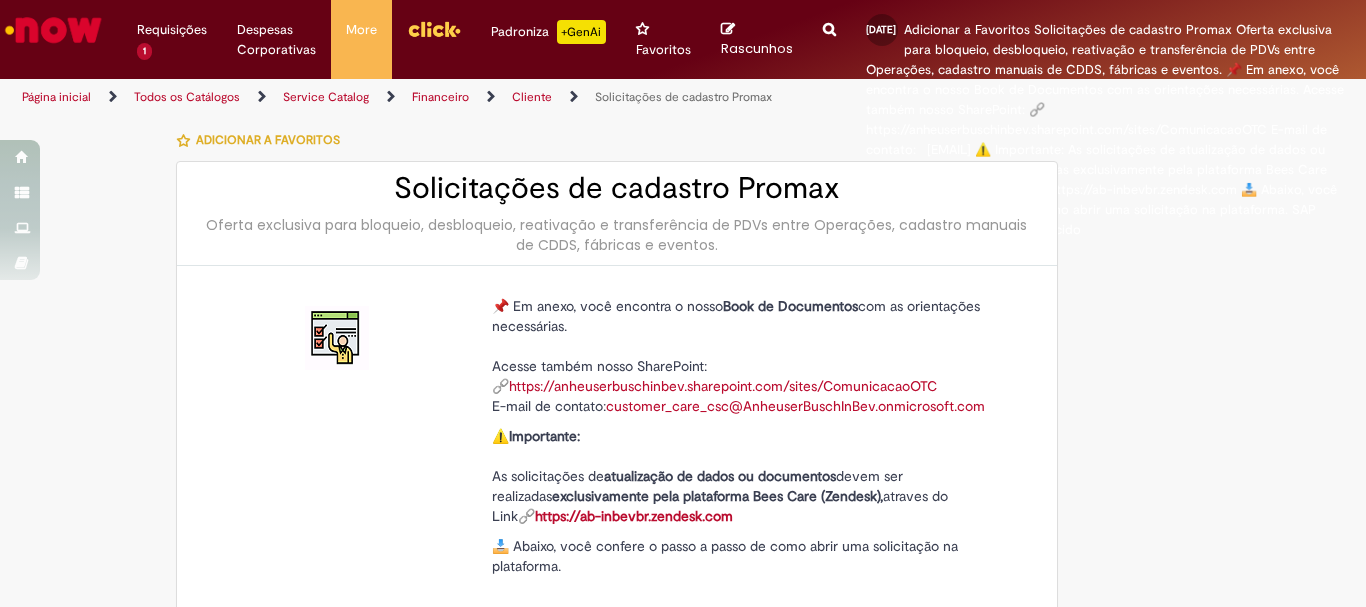 type on "********" 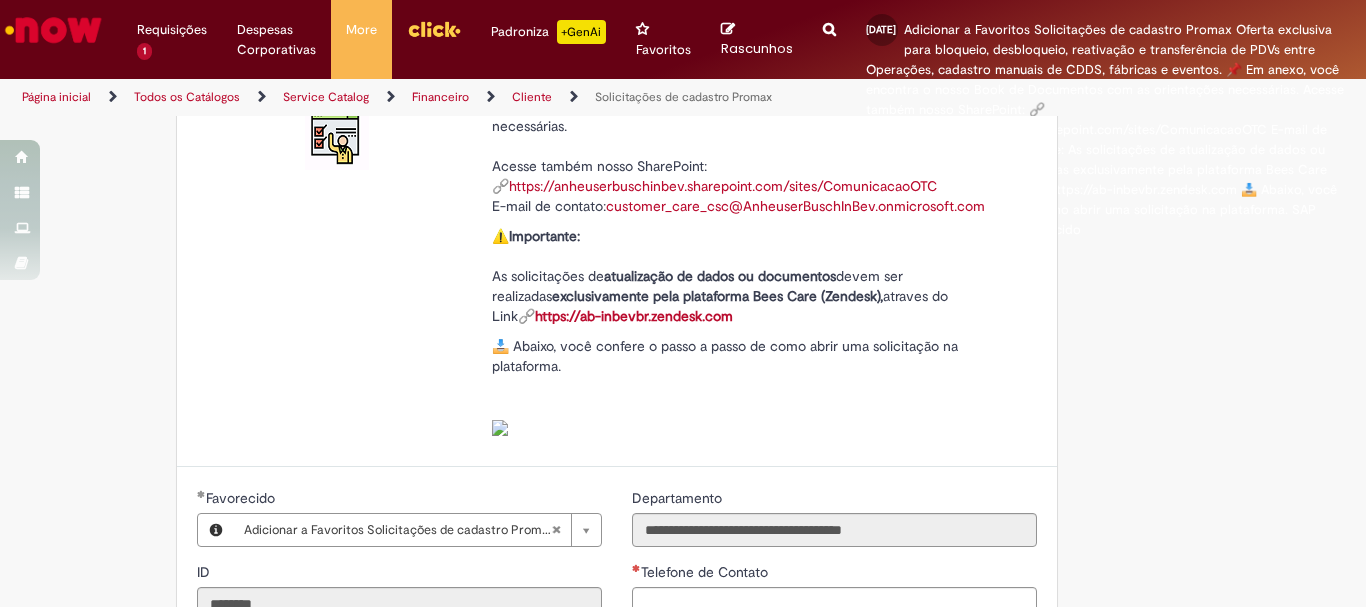 scroll, scrollTop: 400, scrollLeft: 0, axis: vertical 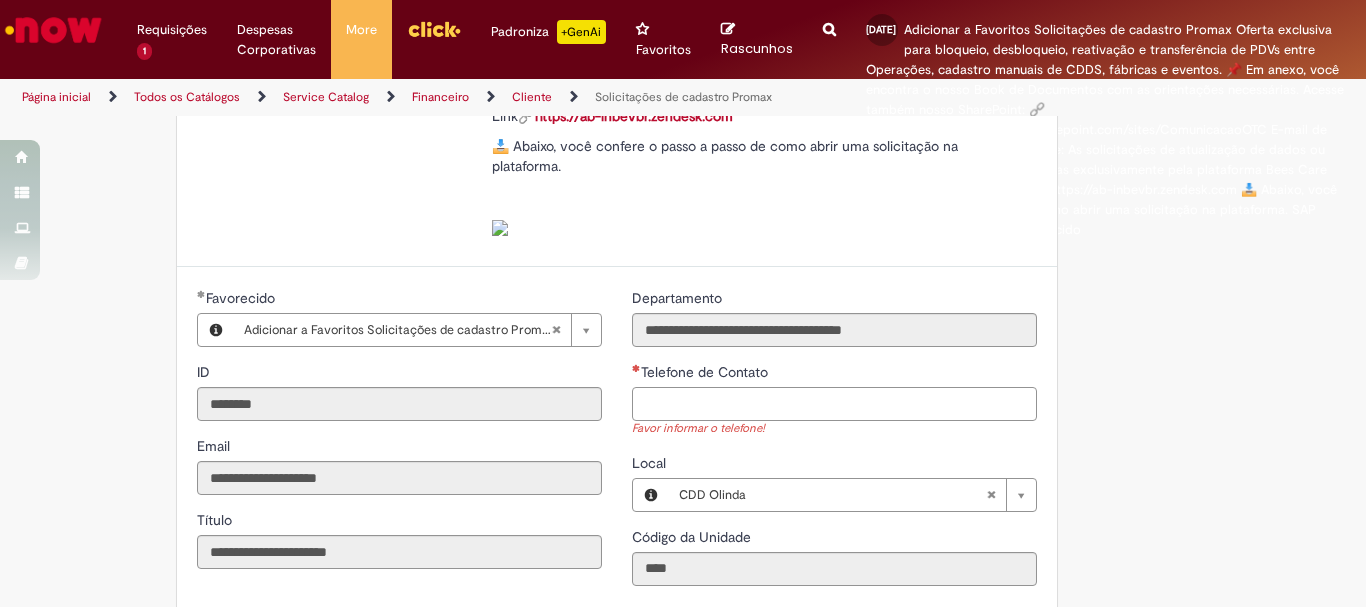 click on "Telefone de Contato" at bounding box center (834, 404) 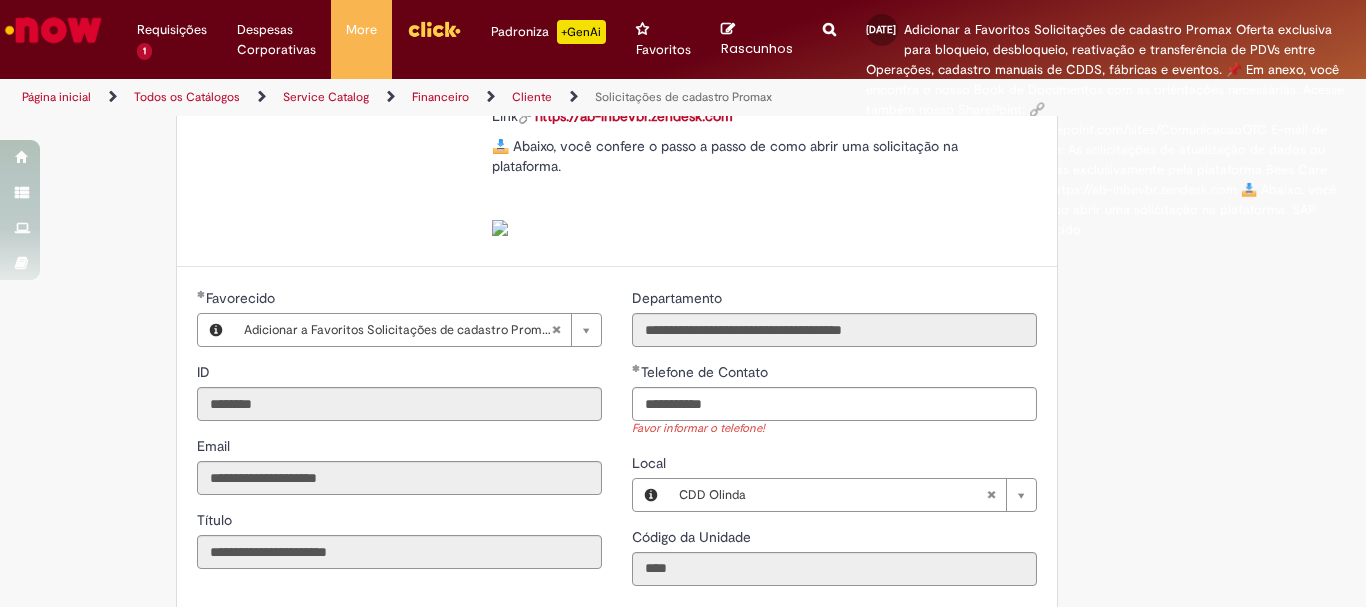 type on "**********" 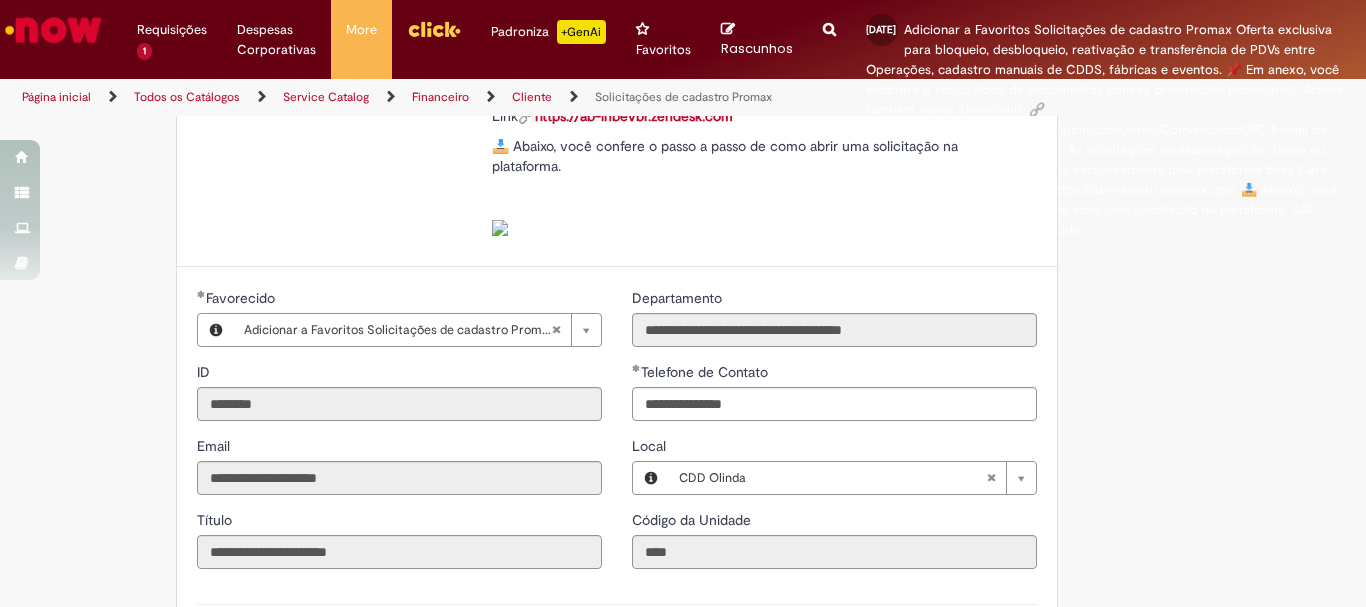 click on "Adicionar a Favoritos
Solicitações de cadastro Promax
Oferta exclusiva para bloqueio, desbloqueio, reativação e transferência de PDVs entre Operações, cadastro manuais de CDDS, fábricas e eventos.
📌 Em anexo, você encontra o nosso  Book de Documentos  com as orientações necessárias. Acesse também nosso SharePoint: 🔗  https://anheuserbuschinbev.sharepoint.com/sites/ComunicacaoOTC E-mail de contato:   [EMAIL]
⚠️  Importante: As solicitações de  atualização de dados ou documentos  devem ser realizadas  exclusivamente pela plataforma Bees Care (Zendesk),  atraves do Link 🔗  https://ab-inbevbr.zendesk.com
📥 Abaixo, você confere o passo a passo de como abrir uma solicitação na plataforma.
SAP Interim Country Code ** Favorecido" at bounding box center [683, 481] 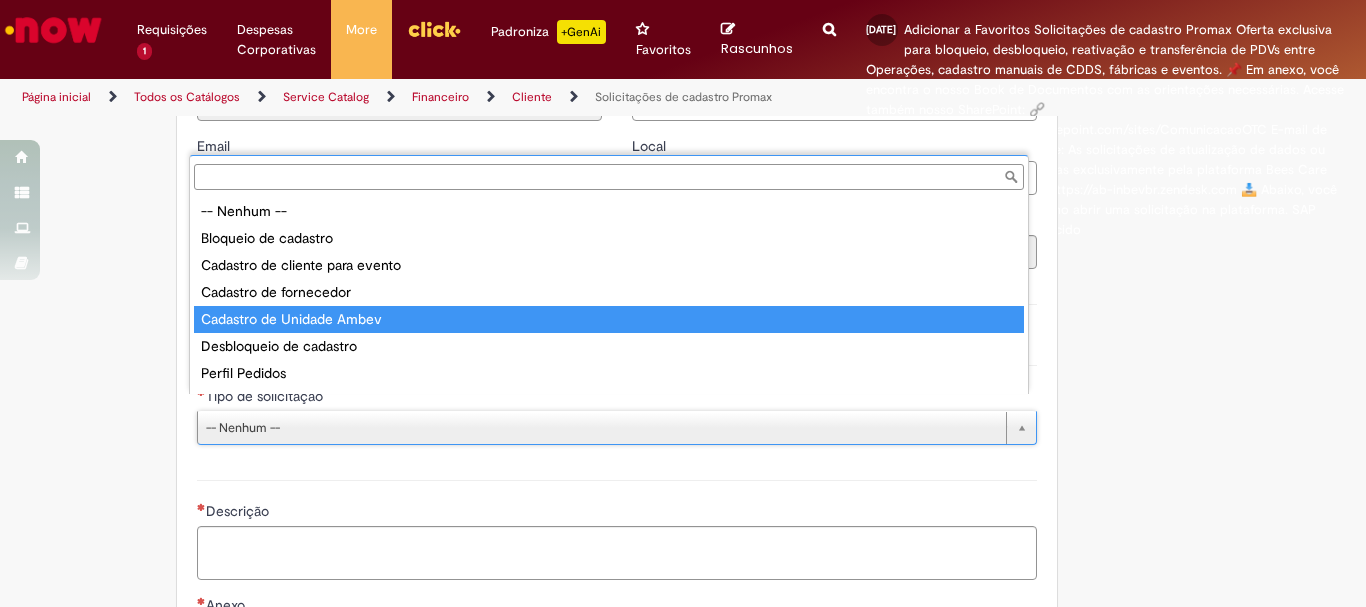 scroll, scrollTop: 78, scrollLeft: 0, axis: vertical 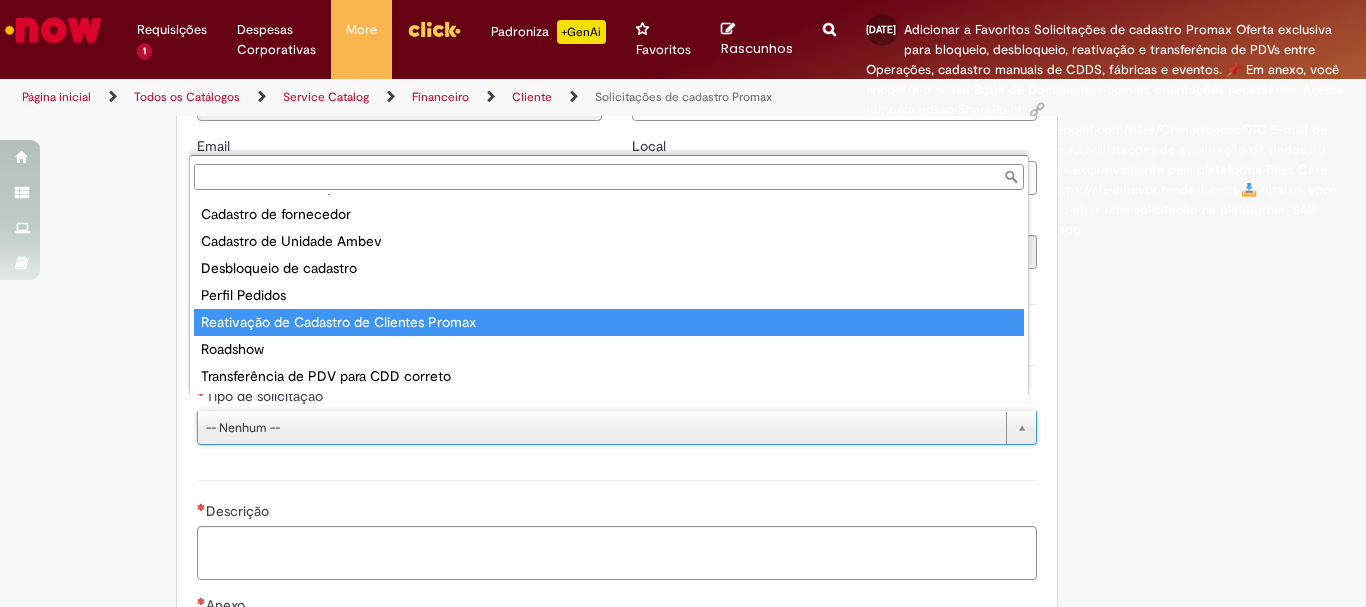 type on "**********" 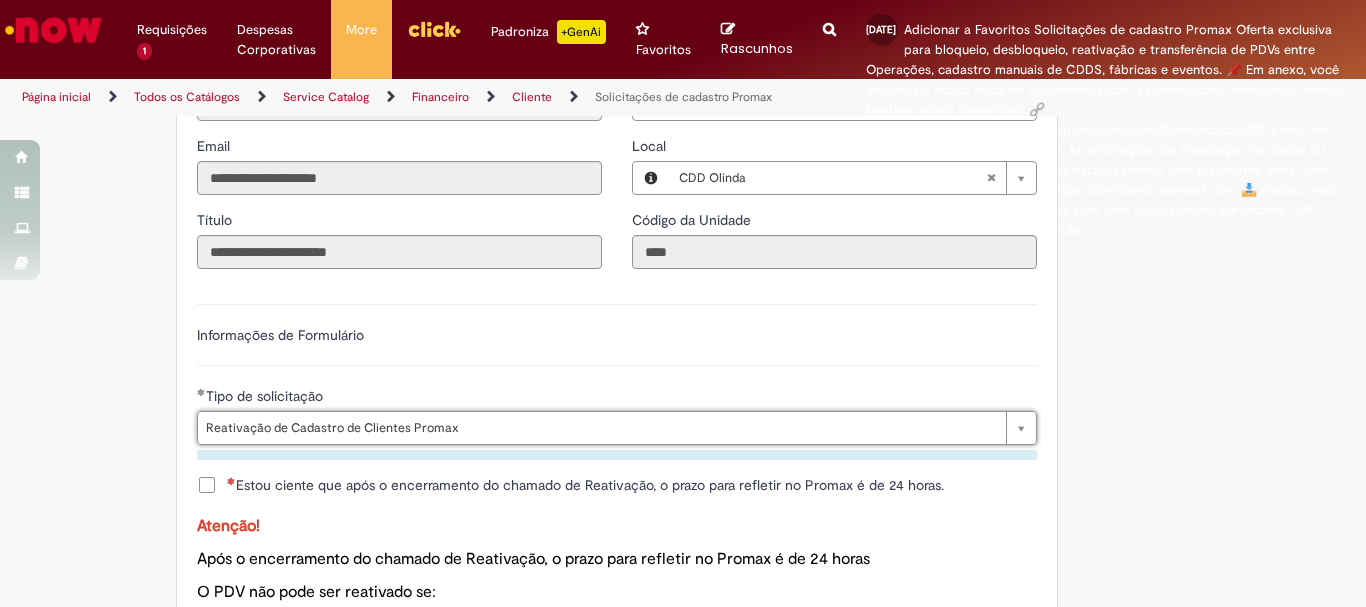 scroll, scrollTop: 900, scrollLeft: 0, axis: vertical 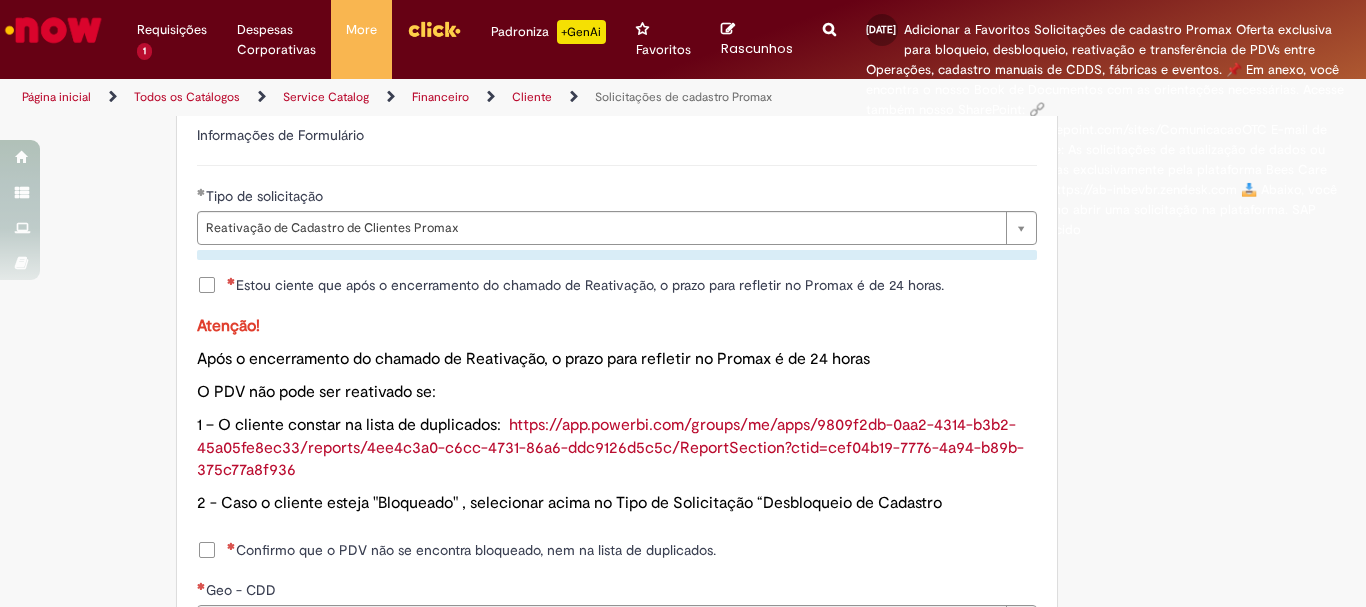 click on "Estou ciente que após o encerramento do chamado de Reativação, o prazo para refletir no Promax é de 24 horas." at bounding box center (585, 285) 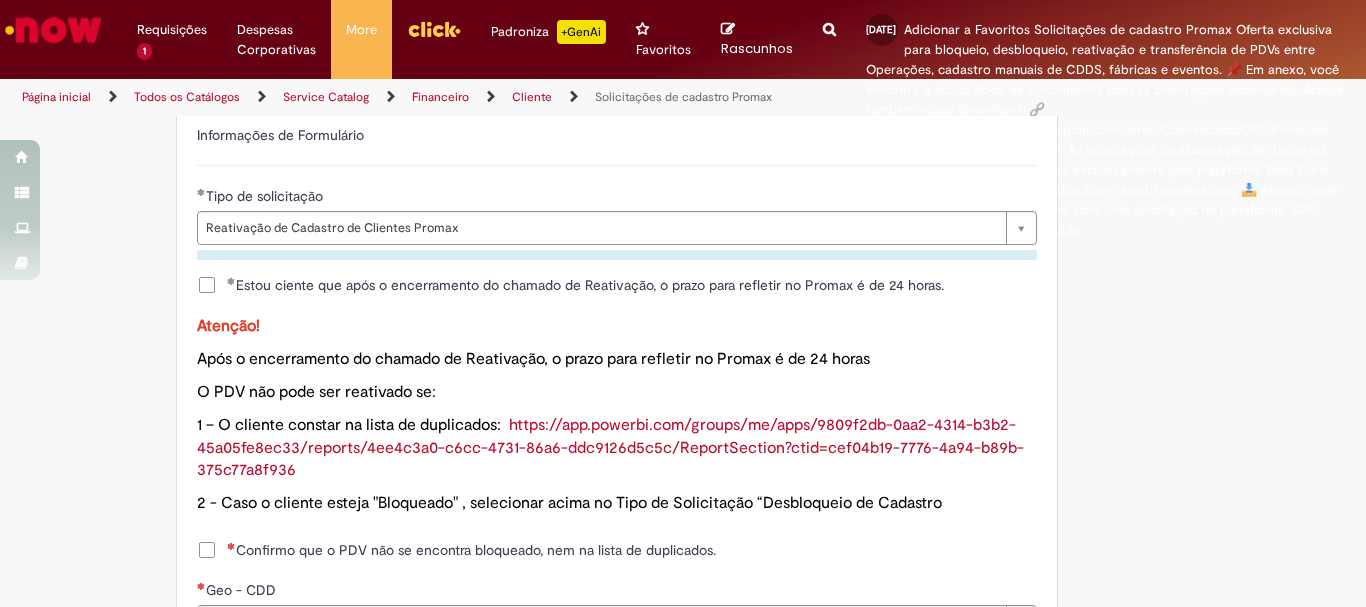 scroll, scrollTop: 1100, scrollLeft: 0, axis: vertical 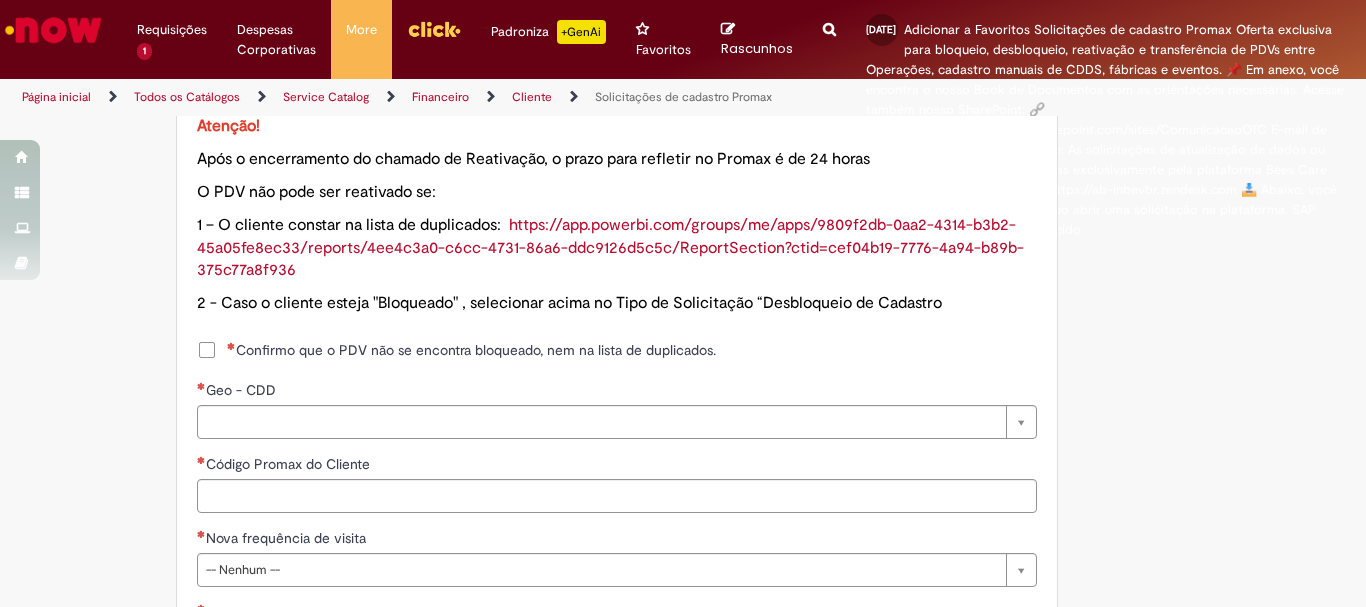 click on "Confirmo que o PDV não se encontra bloqueado, nem na lista de duplicados." at bounding box center [471, 350] 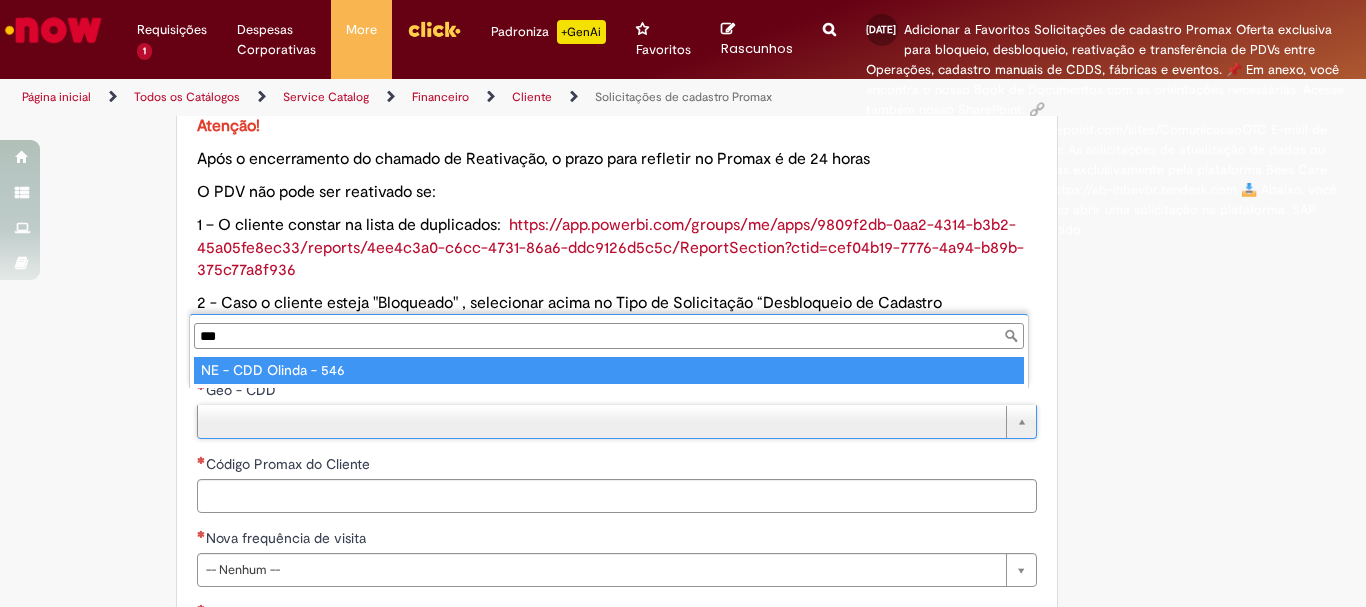 type on "***" 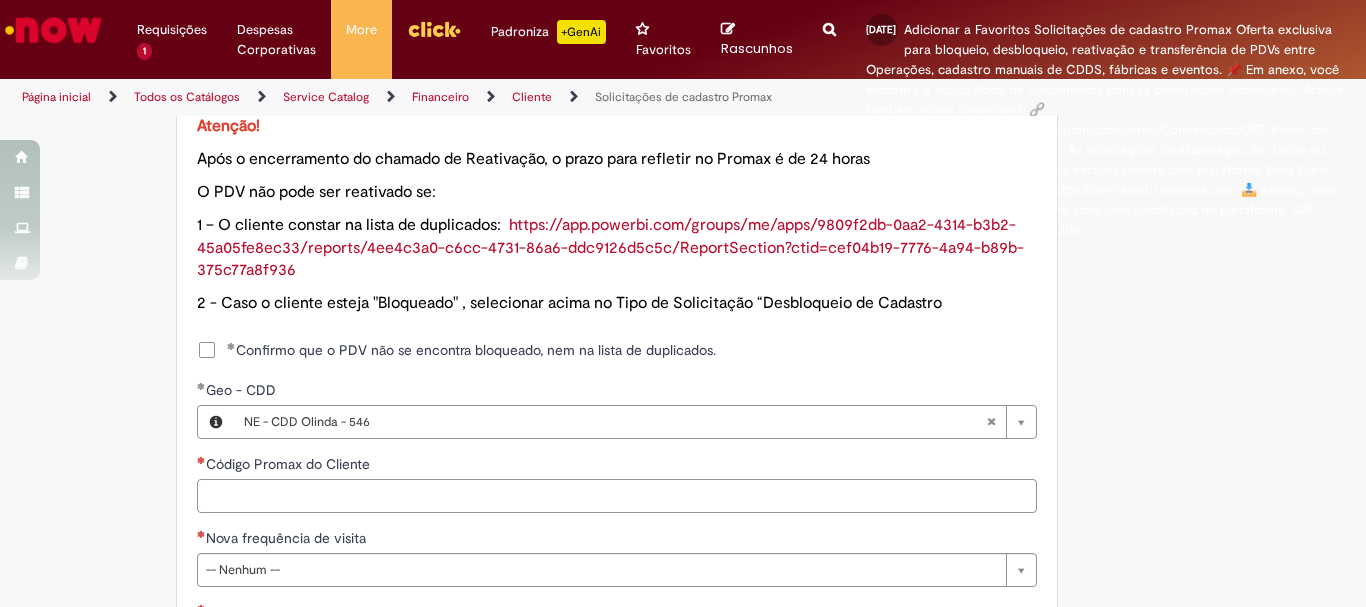 click on "Código Promax do Cliente" at bounding box center (617, 496) 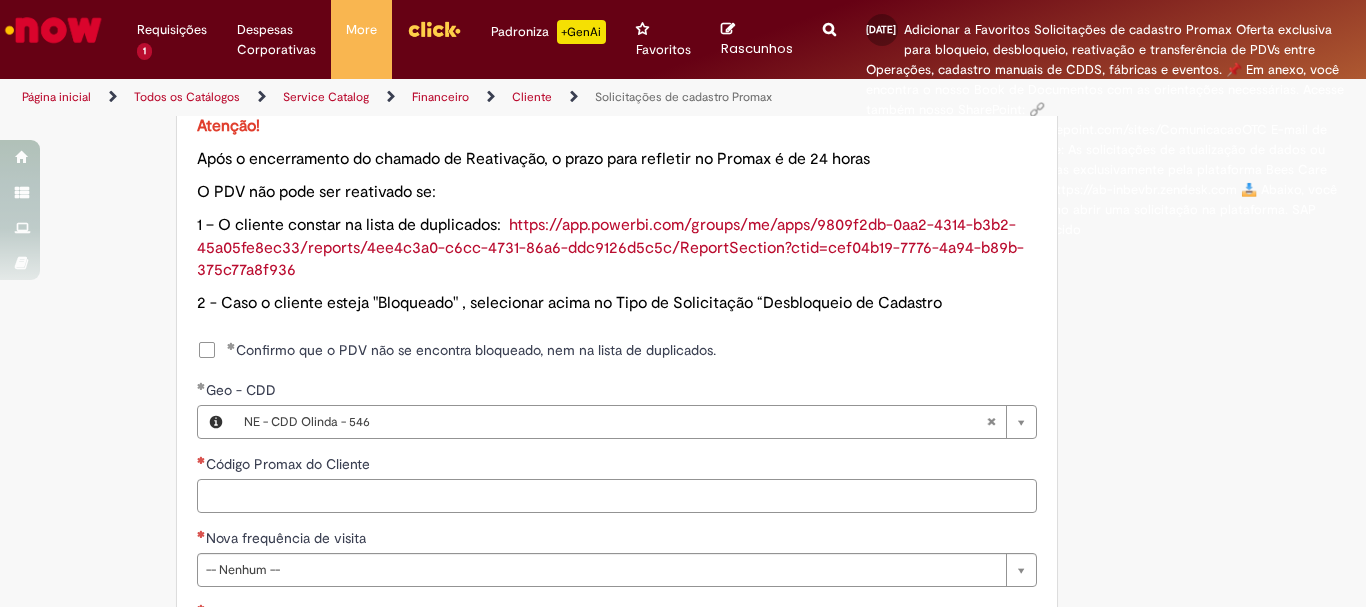 paste on "*****" 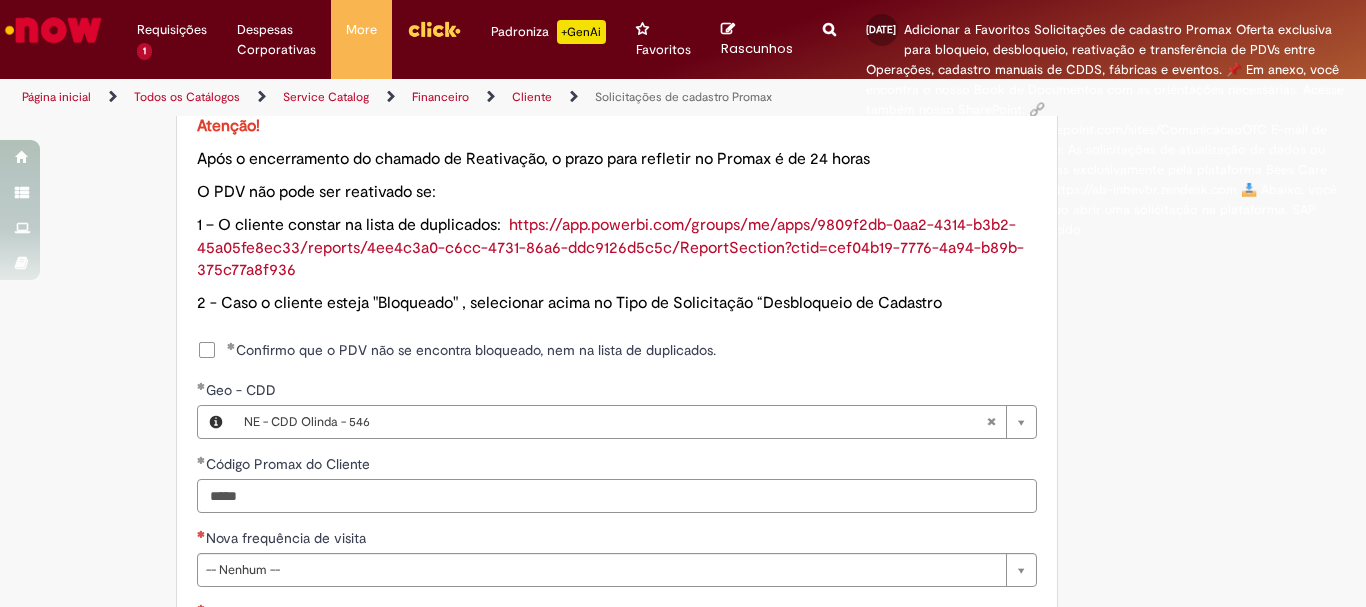 scroll, scrollTop: 1300, scrollLeft: 0, axis: vertical 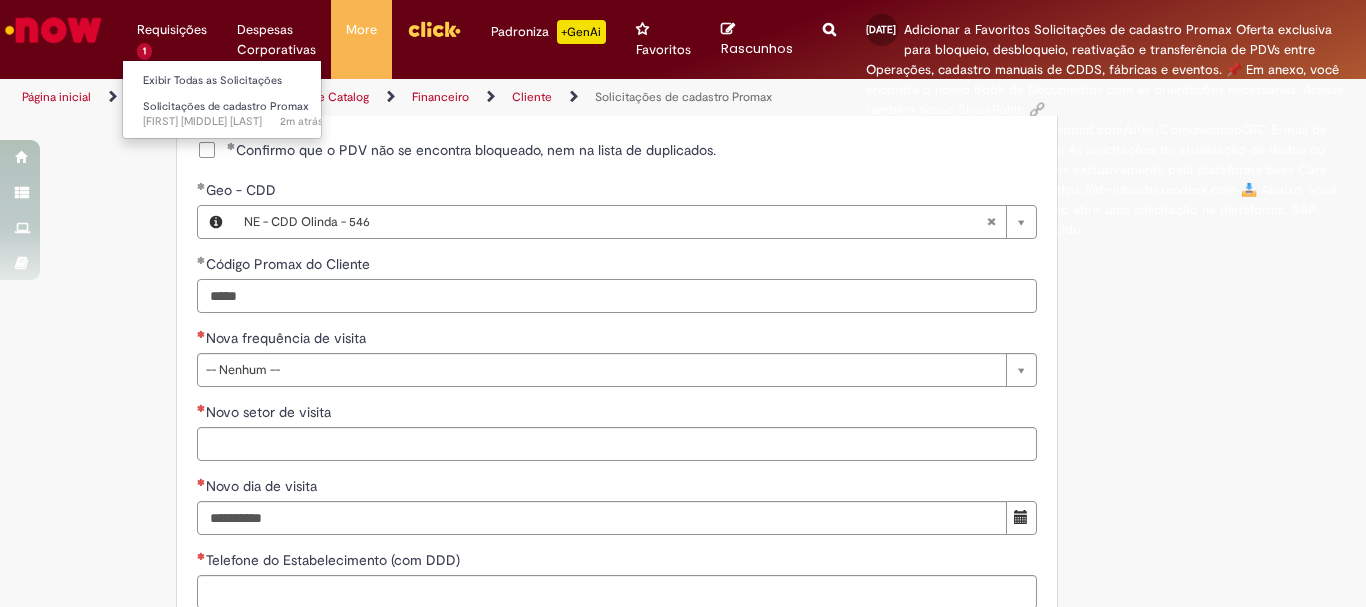 type on "*****" 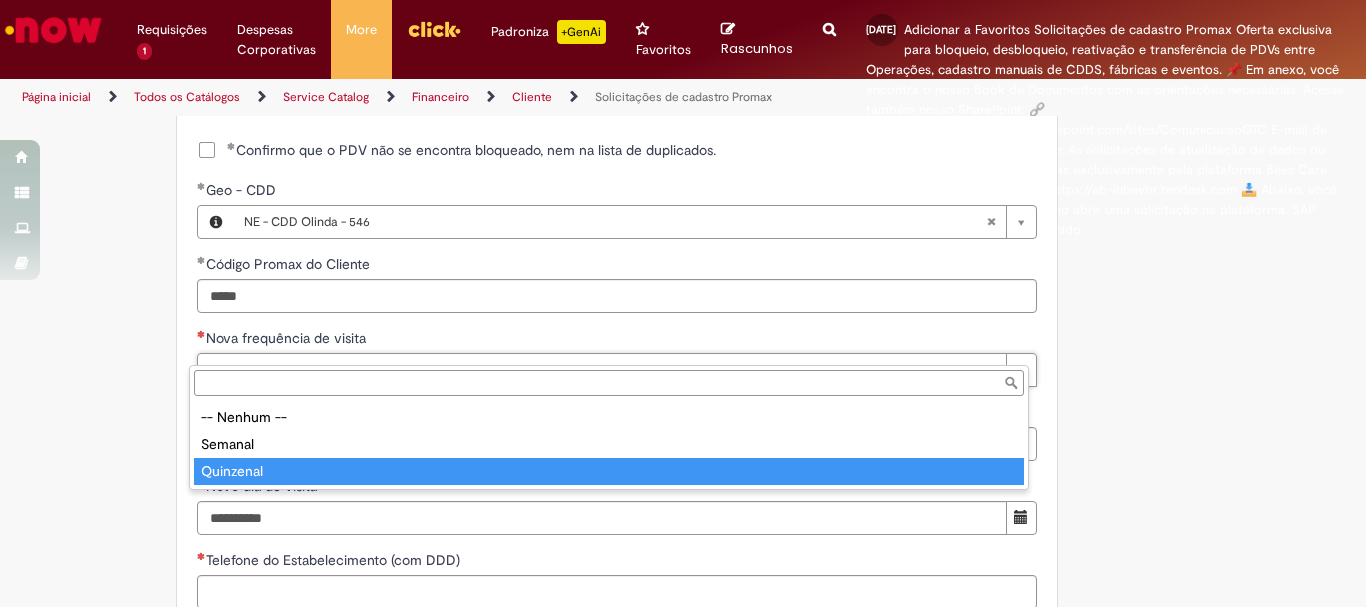 type on "*********" 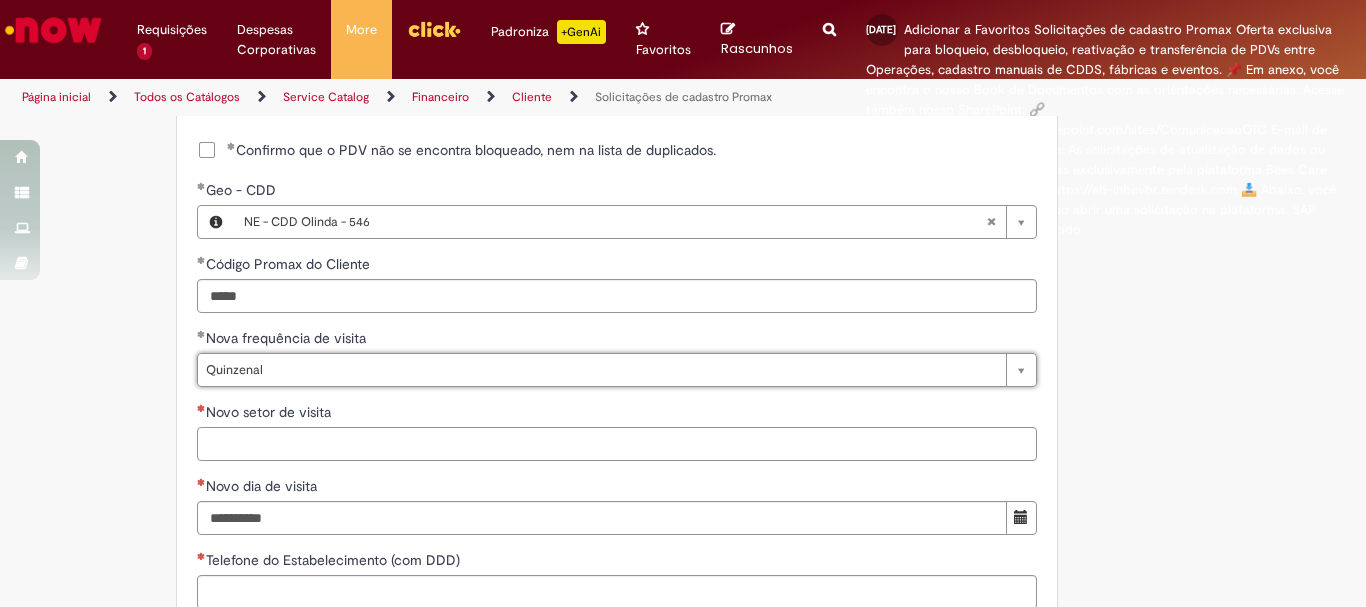 click on "Novo setor de visita" at bounding box center (617, 444) 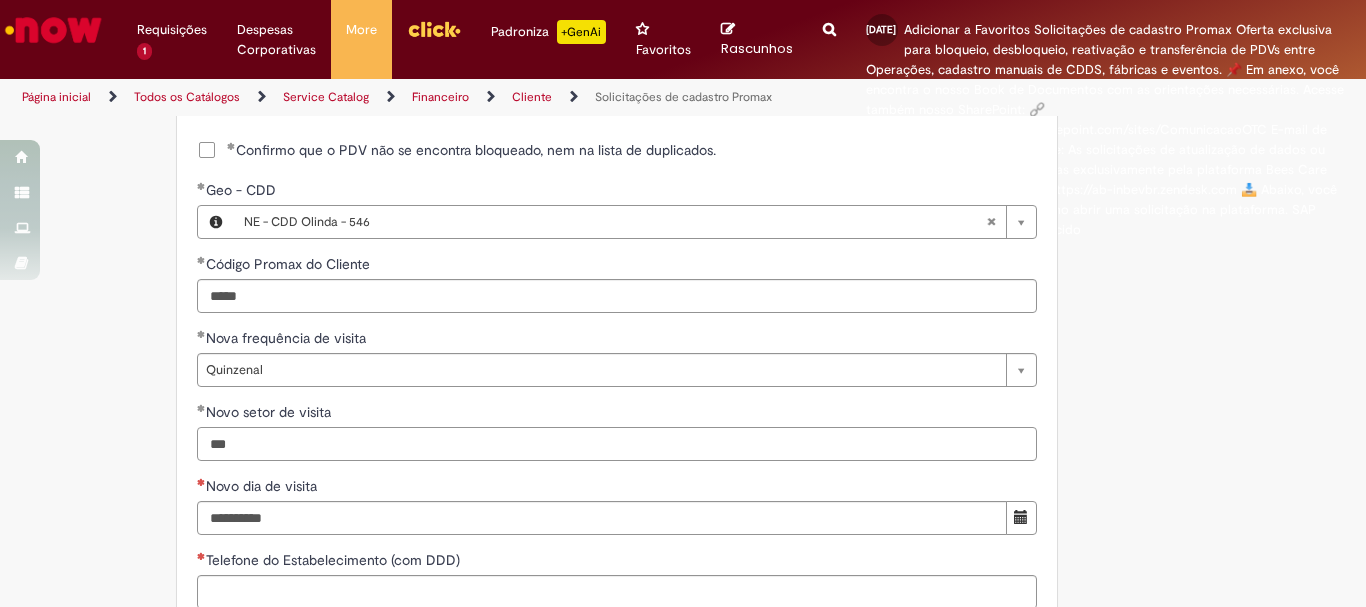 type on "***" 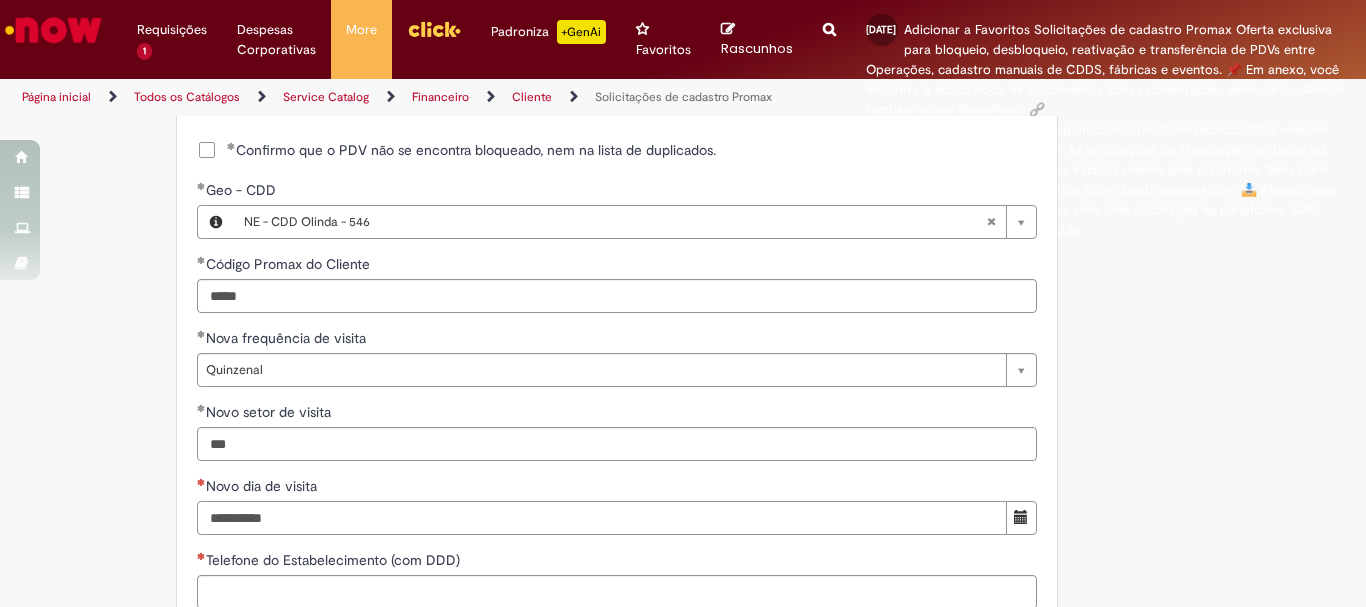 click on "Novo dia de visita" at bounding box center (602, 518) 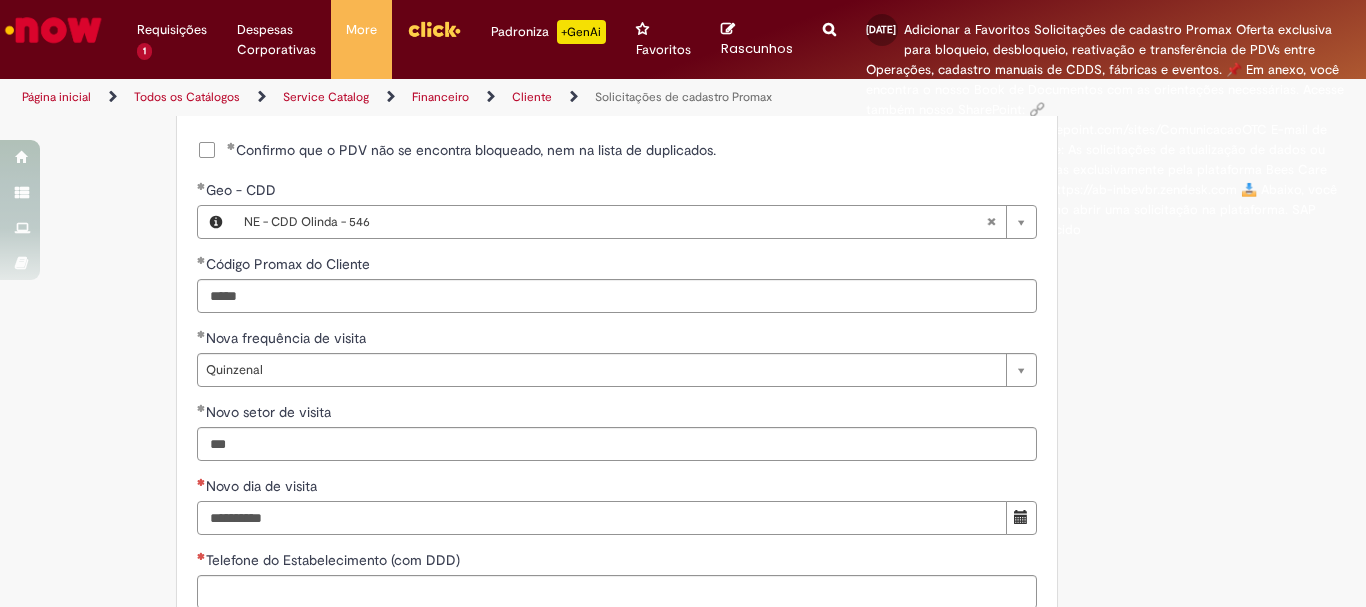 click on "Novo dia de visita" at bounding box center (602, 518) 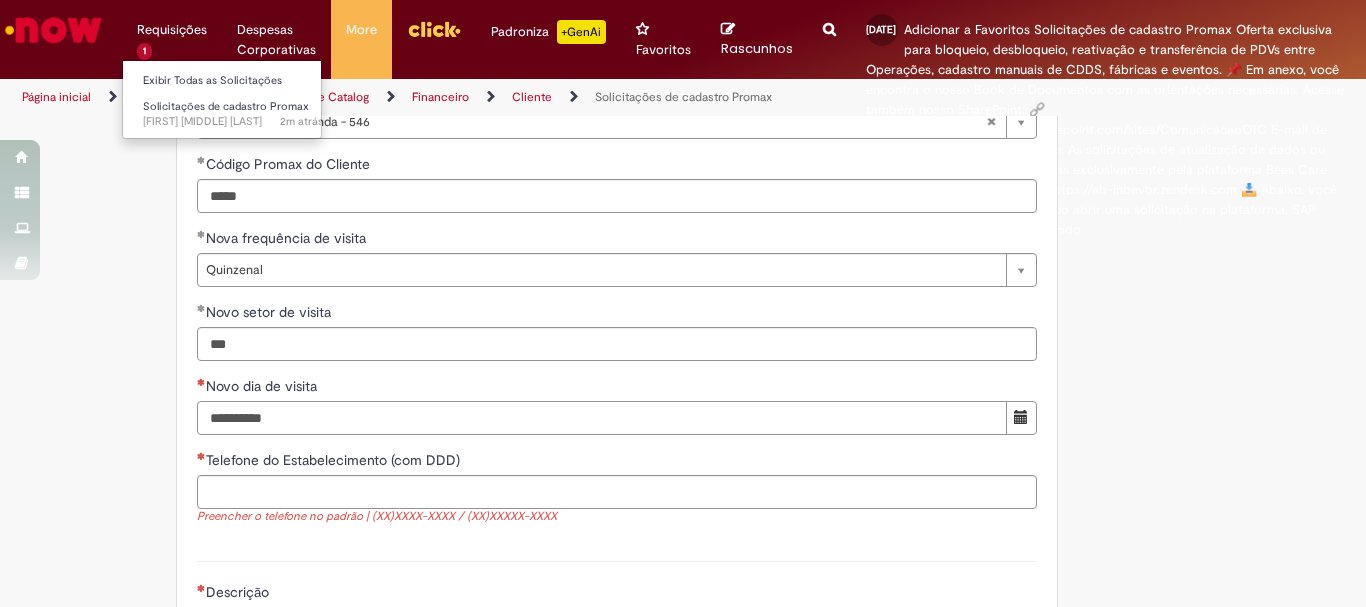 type on "**********" 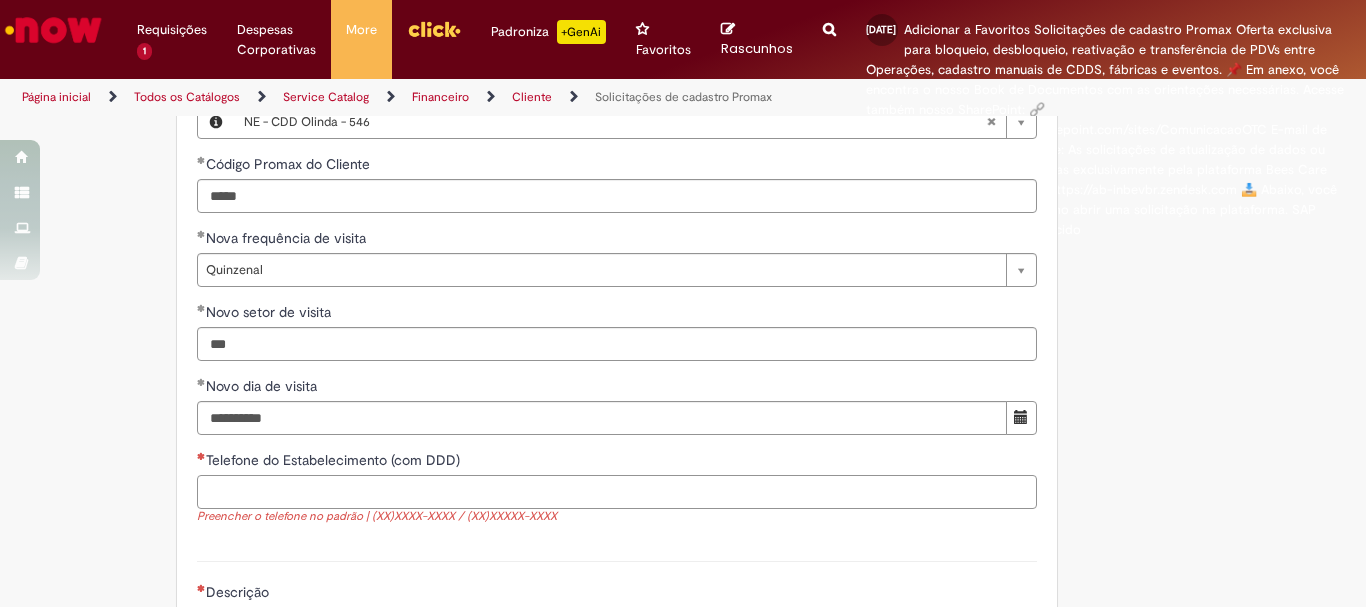 click on "Telefone do Estabelecimento (com DDD)" at bounding box center (617, 492) 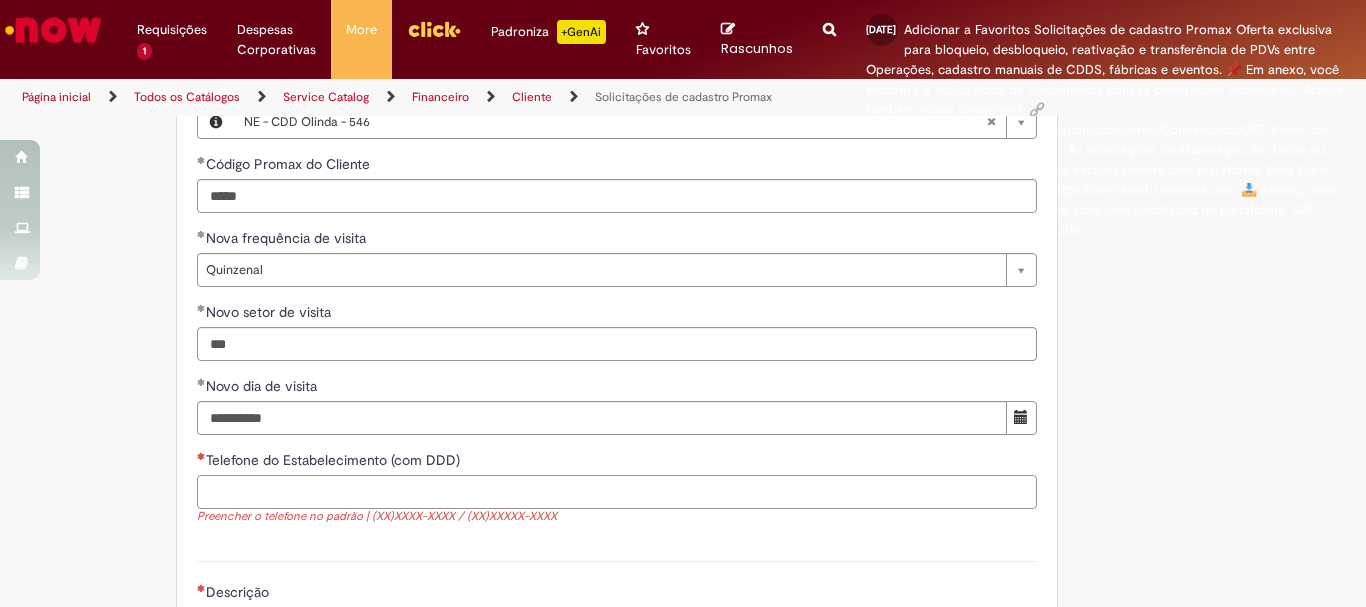 paste on "**********" 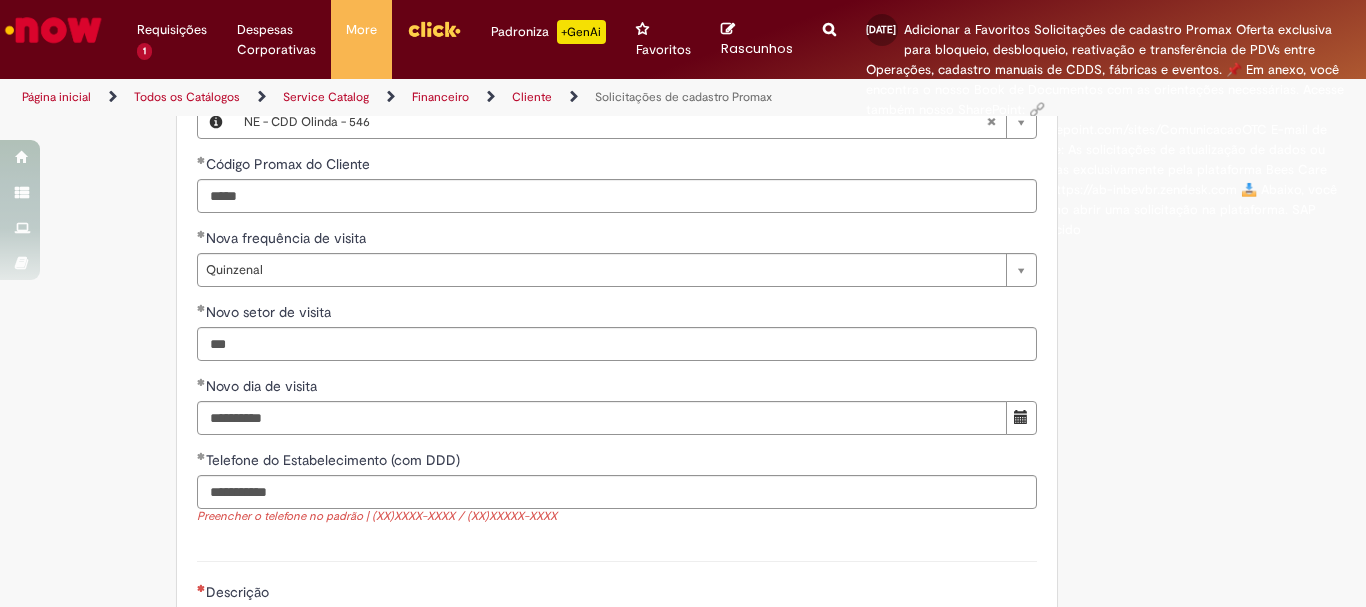 type on "**********" 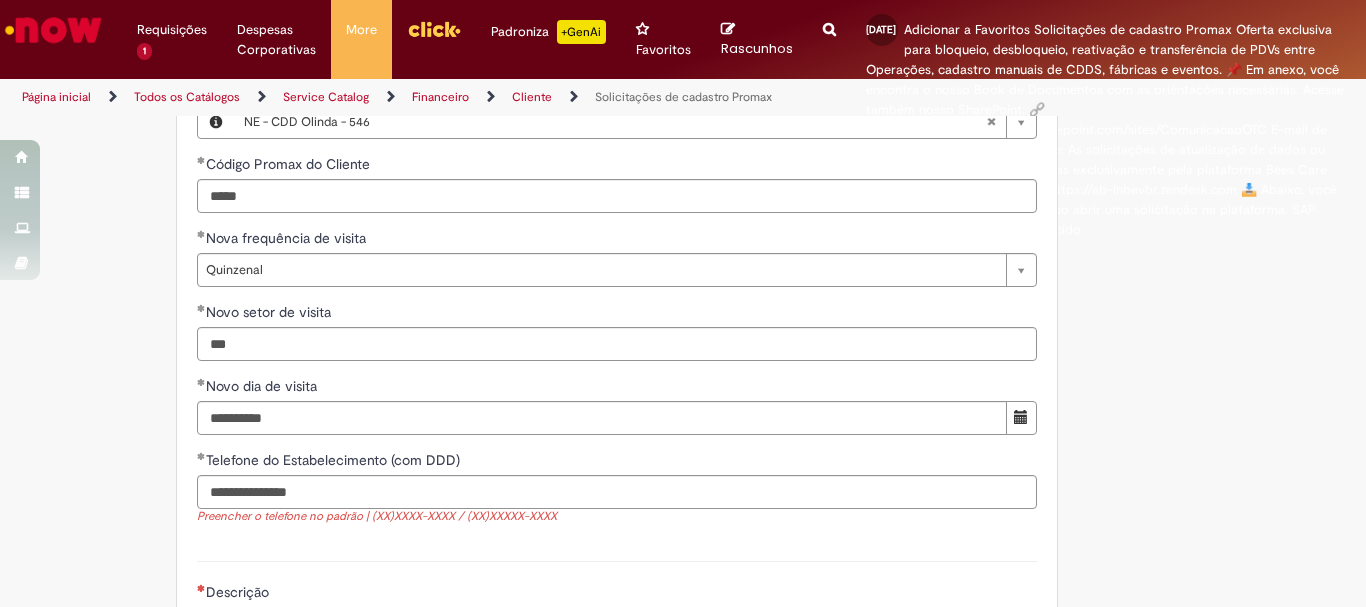 click on "Formulário de Atendimento
Verificar Código de Barras
Aguardando Aprovação
Aguardando atendimento
Em andamento
Validação
Concluído
Solicitações de cadastro Promax
Enviar
YG
[FIRST] [MIDDLE] [LAST]
Agora mesmo Agora mesmo
image1.pdf  61.1 KB" at bounding box center [617, 96] 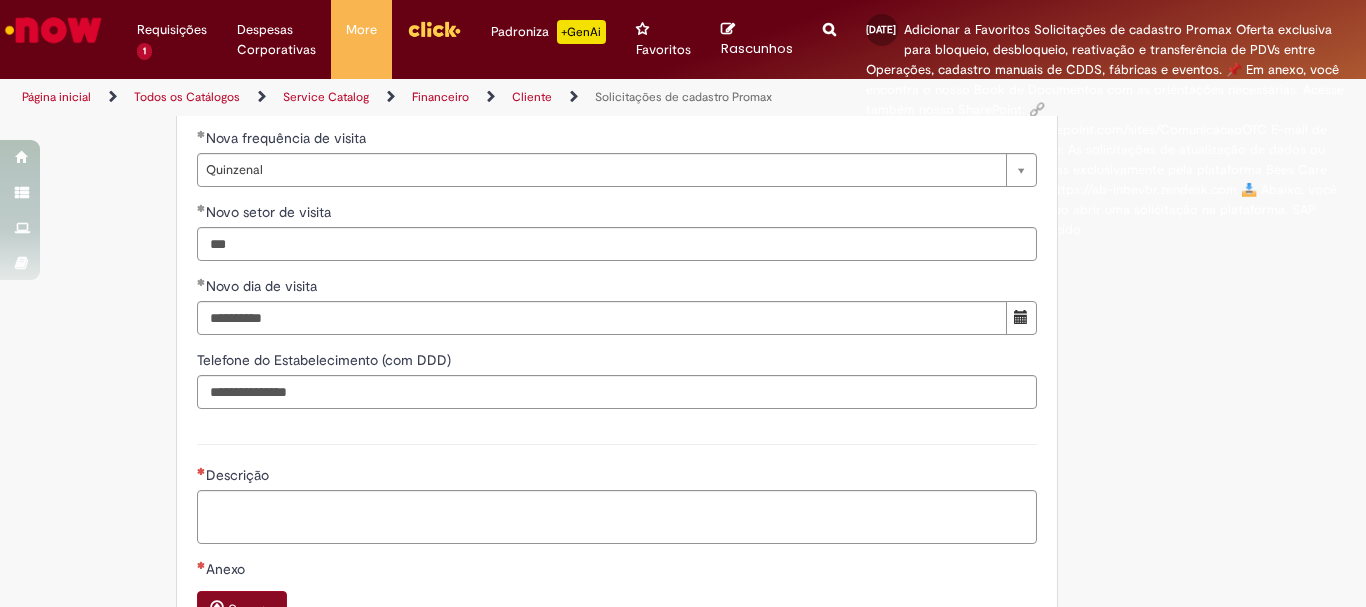 scroll, scrollTop: 1600, scrollLeft: 0, axis: vertical 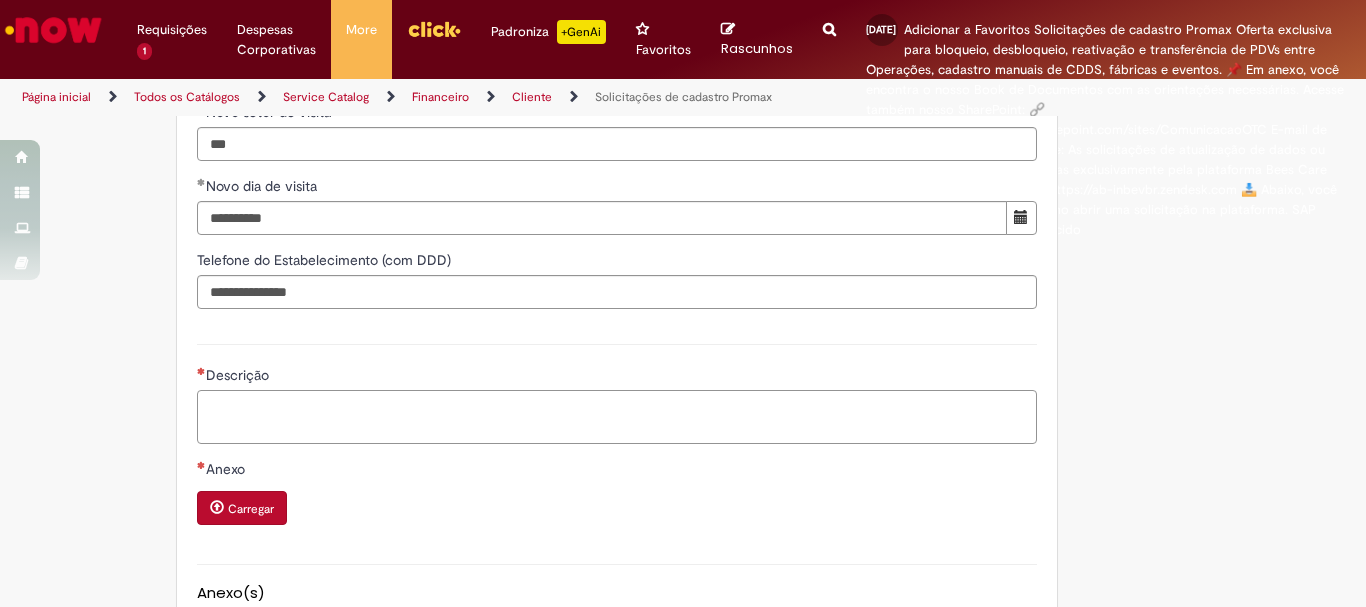 click on "Descrição" at bounding box center (617, 417) 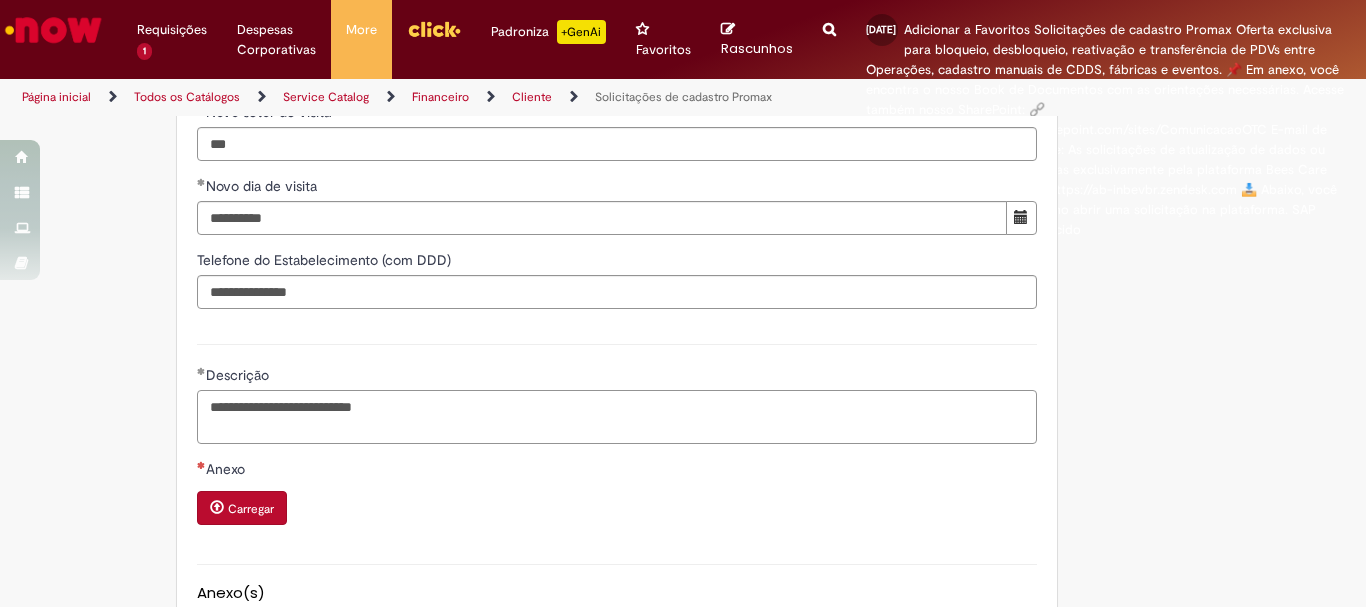 type on "**********" 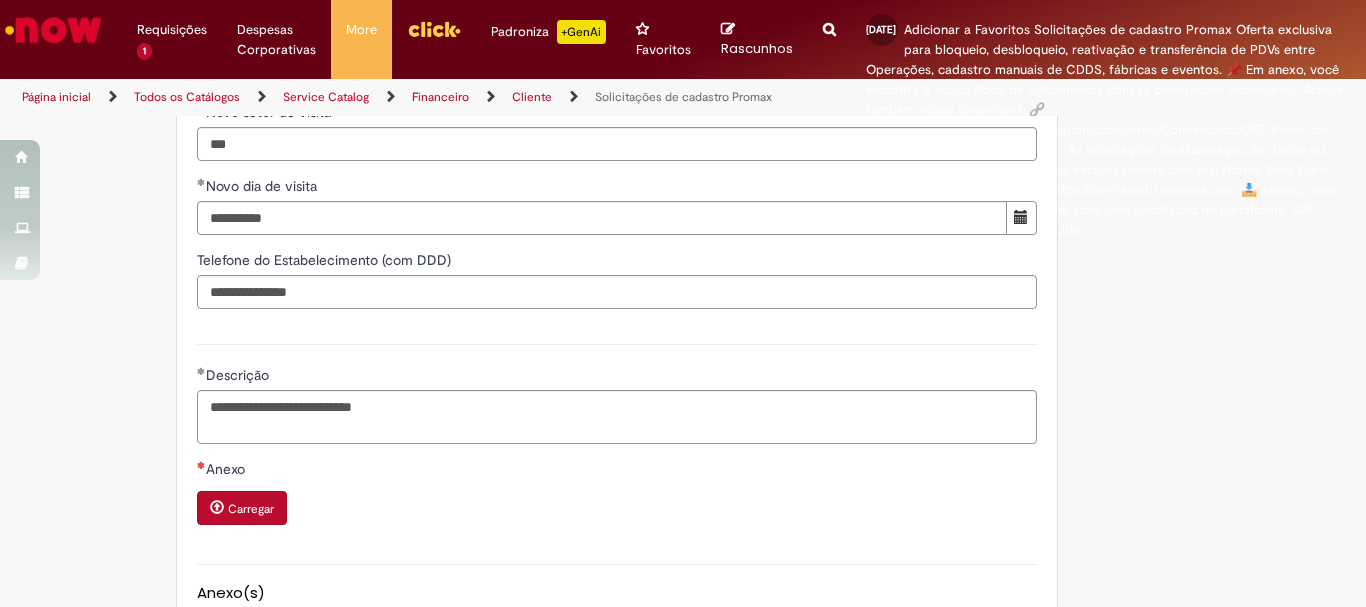 click on "Anexo" at bounding box center [617, 471] 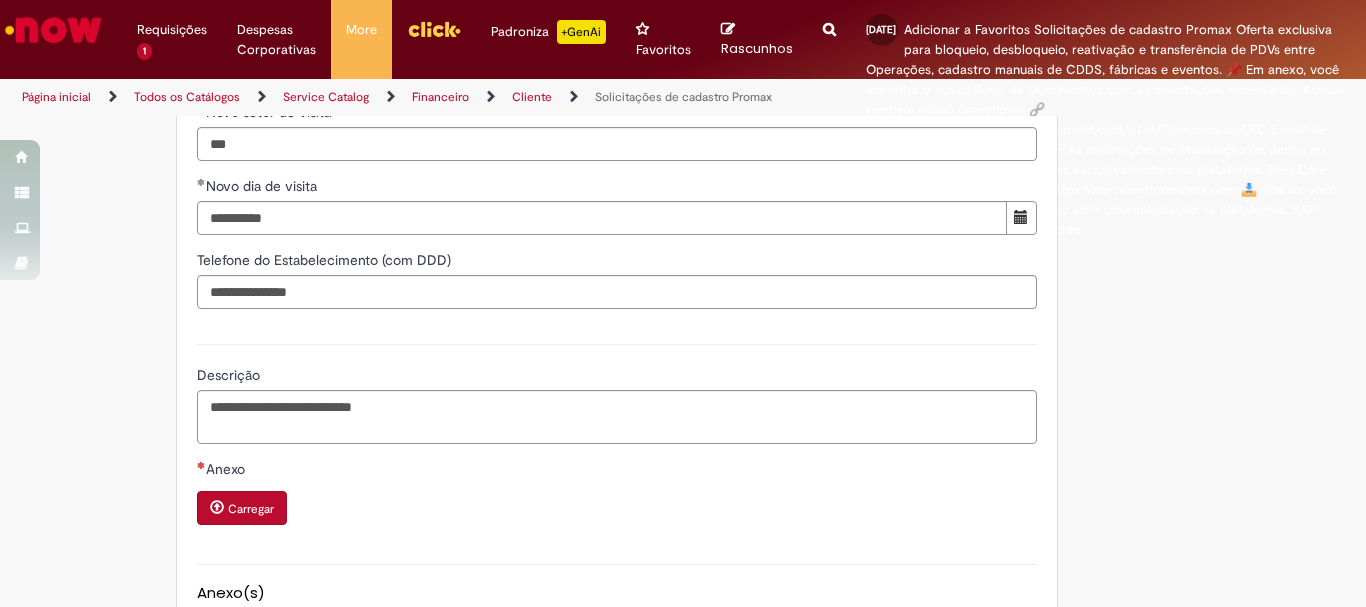 scroll, scrollTop: 1400, scrollLeft: 0, axis: vertical 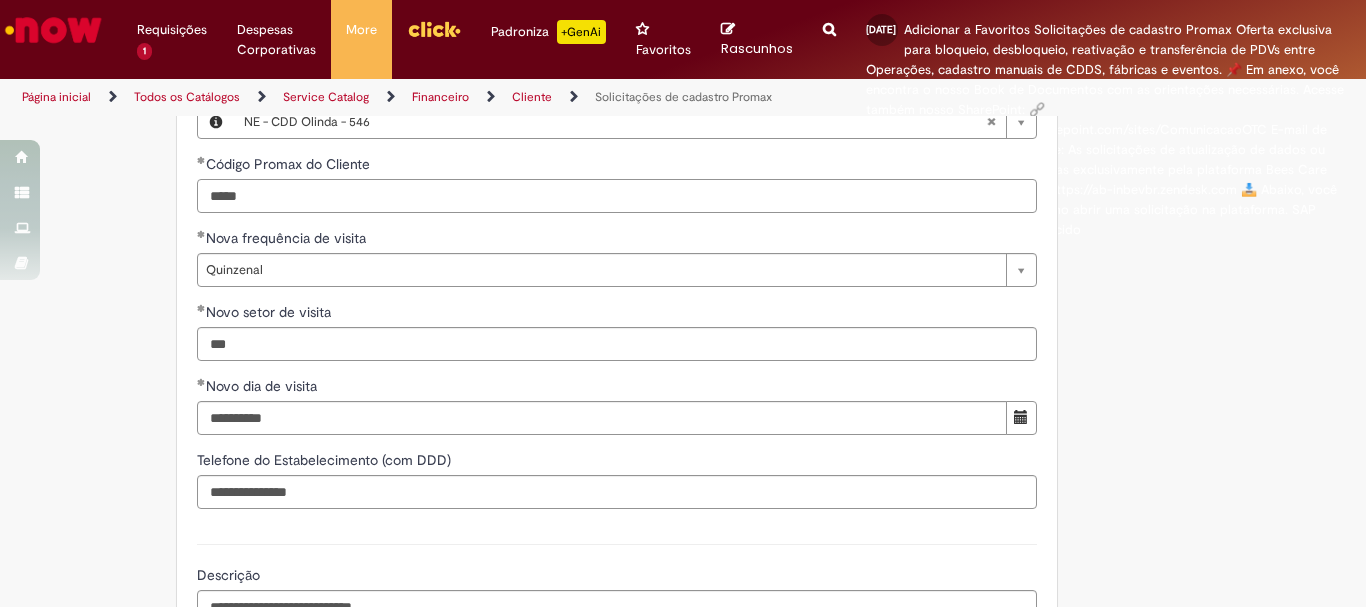 click on "*****" at bounding box center (617, 196) 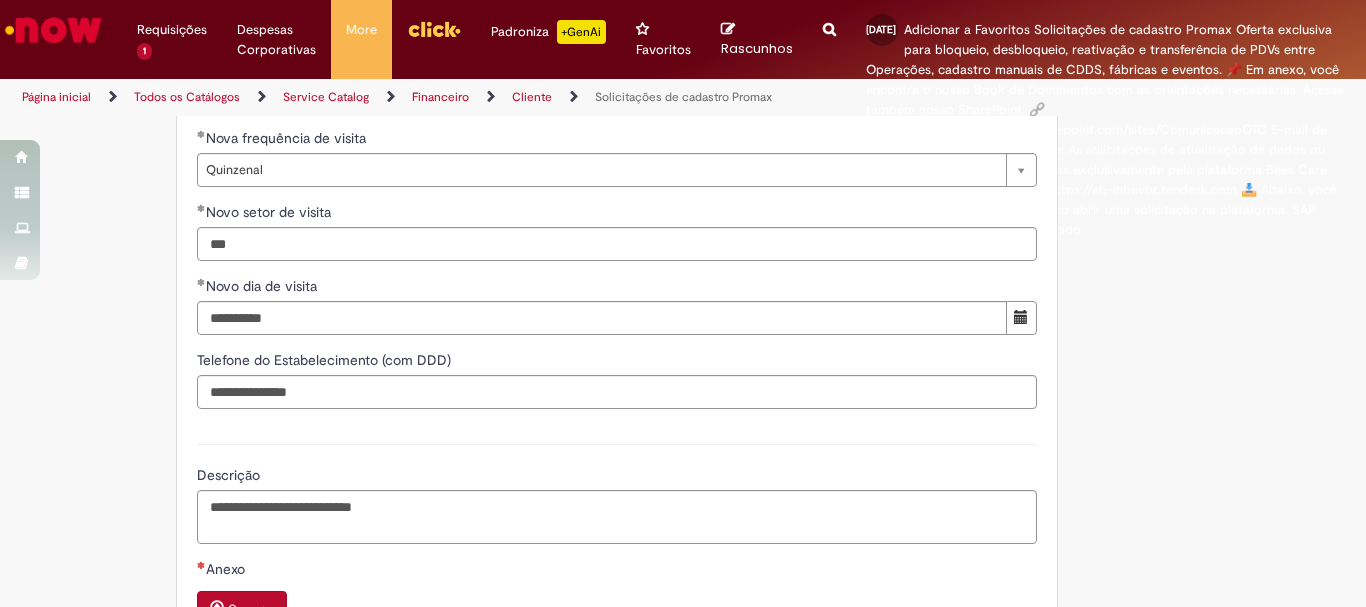 click on "Carregar" at bounding box center (242, 608) 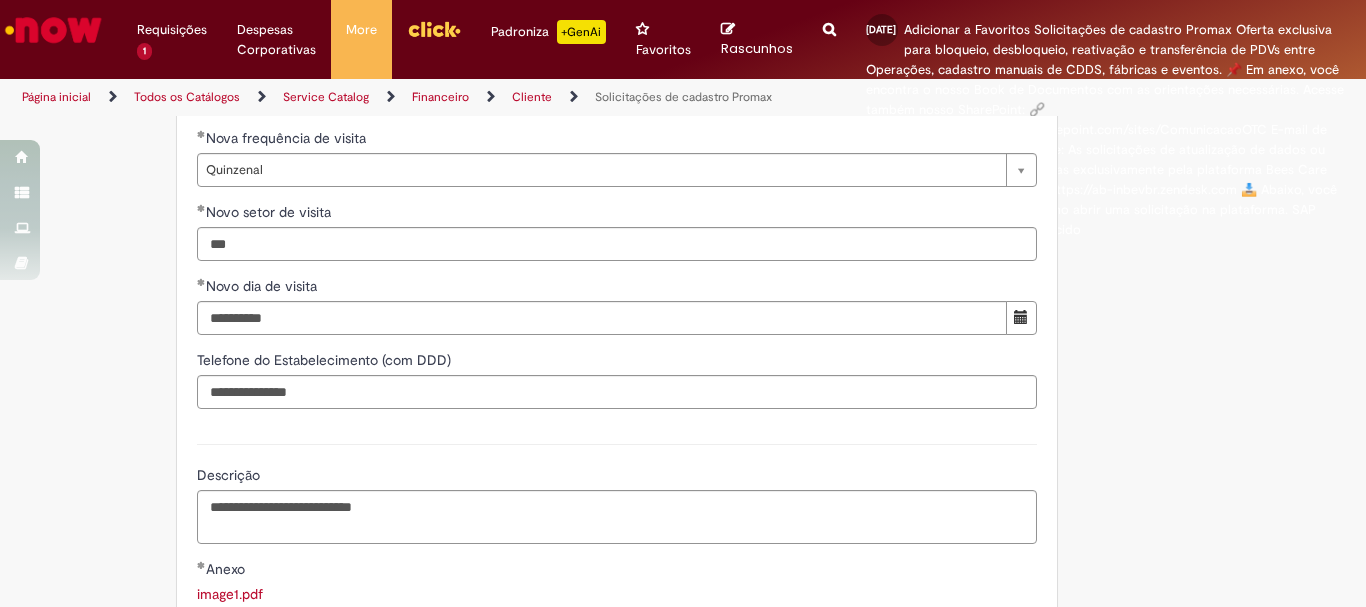 scroll, scrollTop: 1800, scrollLeft: 0, axis: vertical 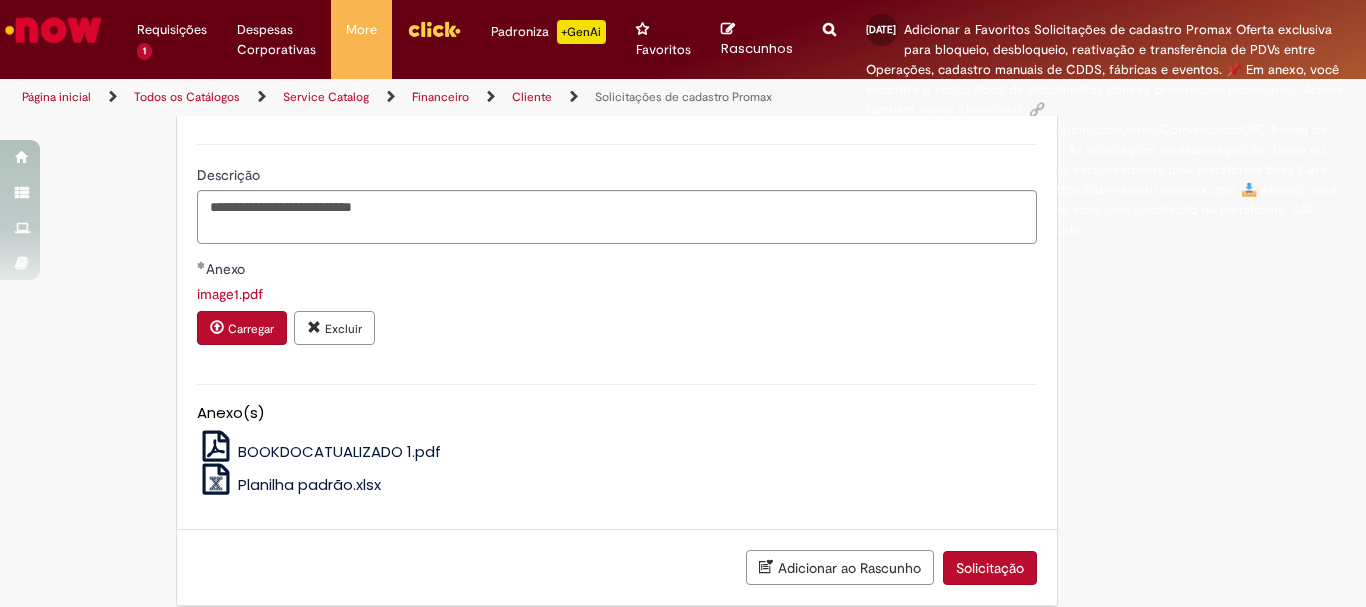 click on "Solicitação" at bounding box center [990, 568] 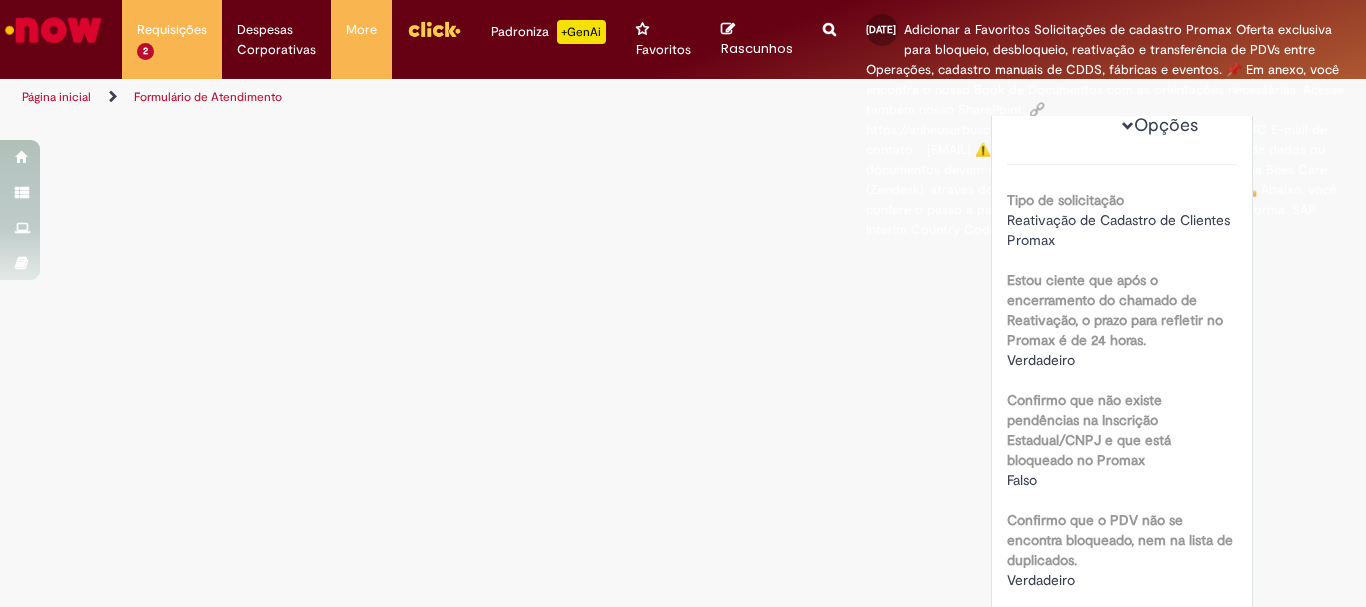 scroll, scrollTop: 0, scrollLeft: 0, axis: both 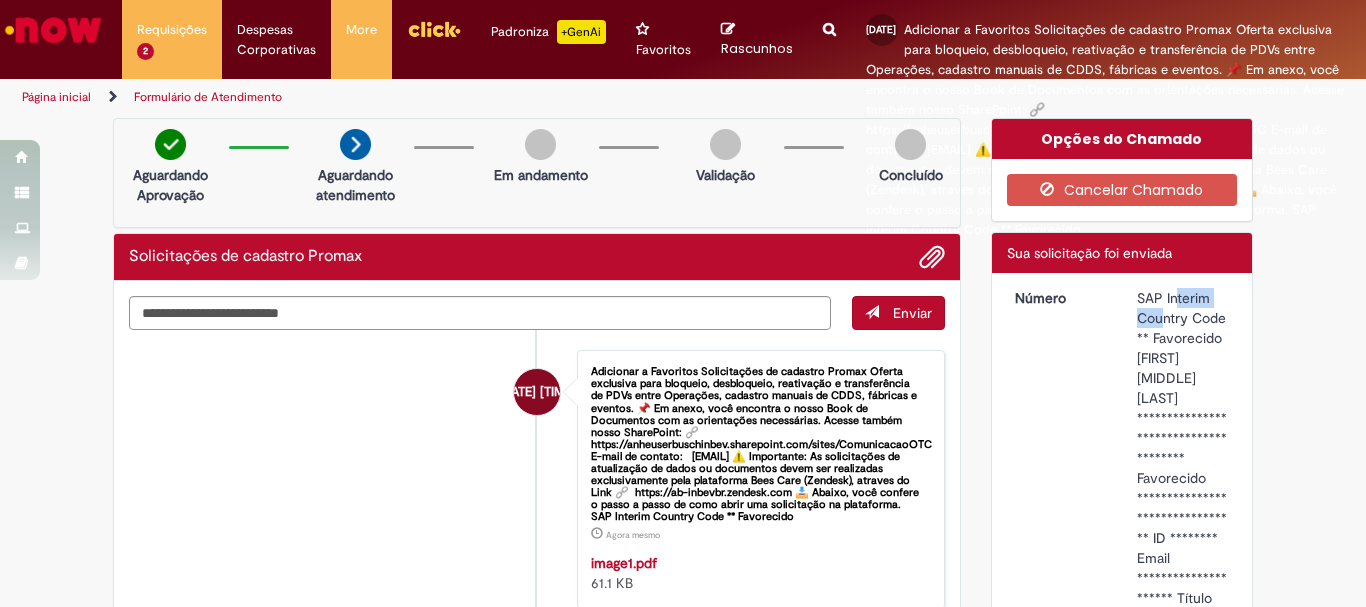 drag, startPoint x: 1126, startPoint y: 276, endPoint x: 1211, endPoint y: 286, distance: 85.58621 